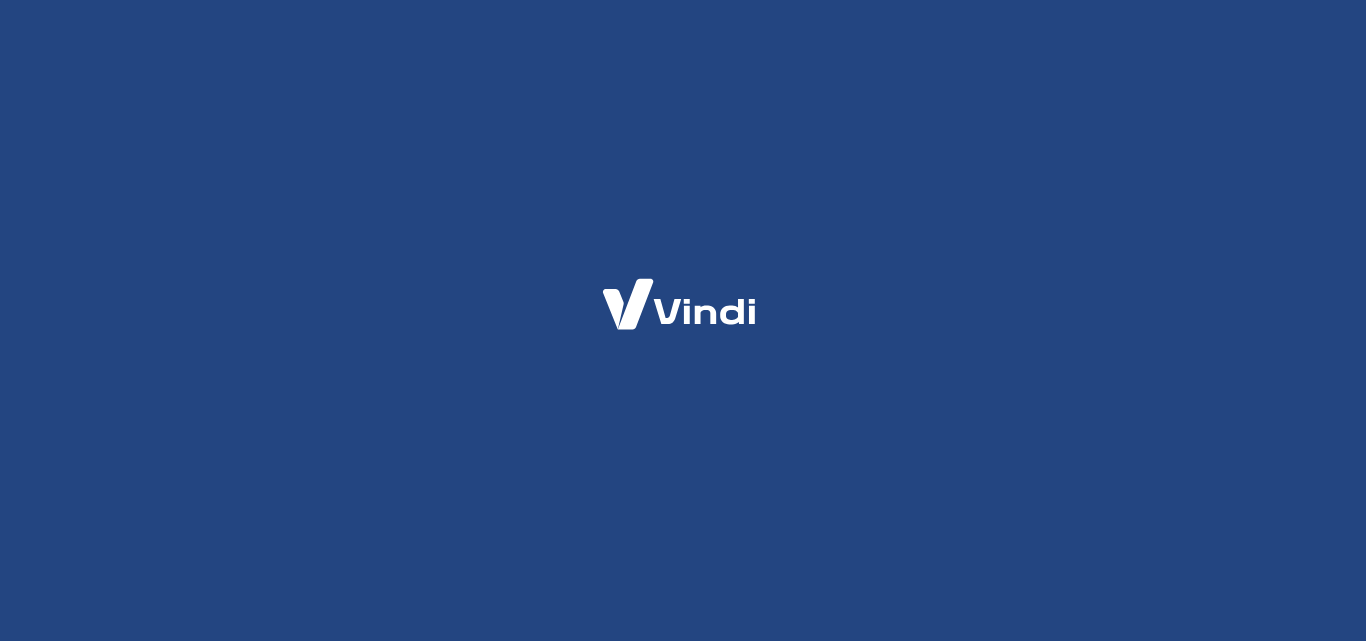 scroll, scrollTop: 0, scrollLeft: 0, axis: both 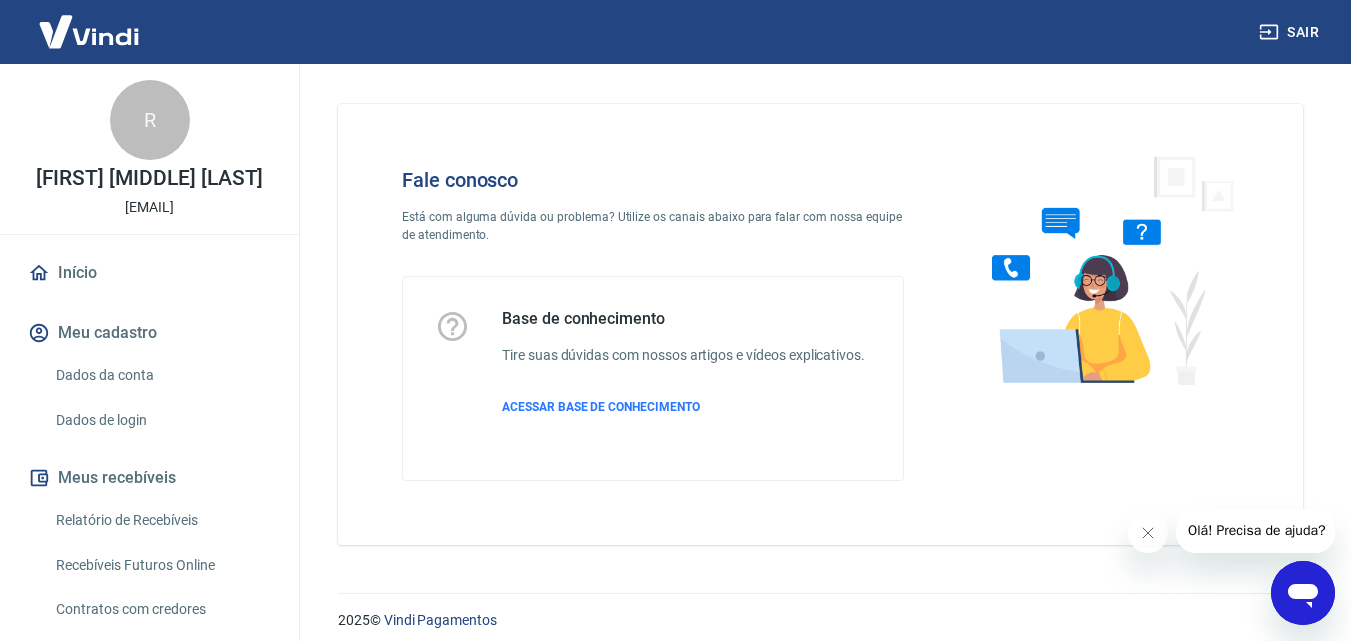 click at bounding box center (1303, 593) 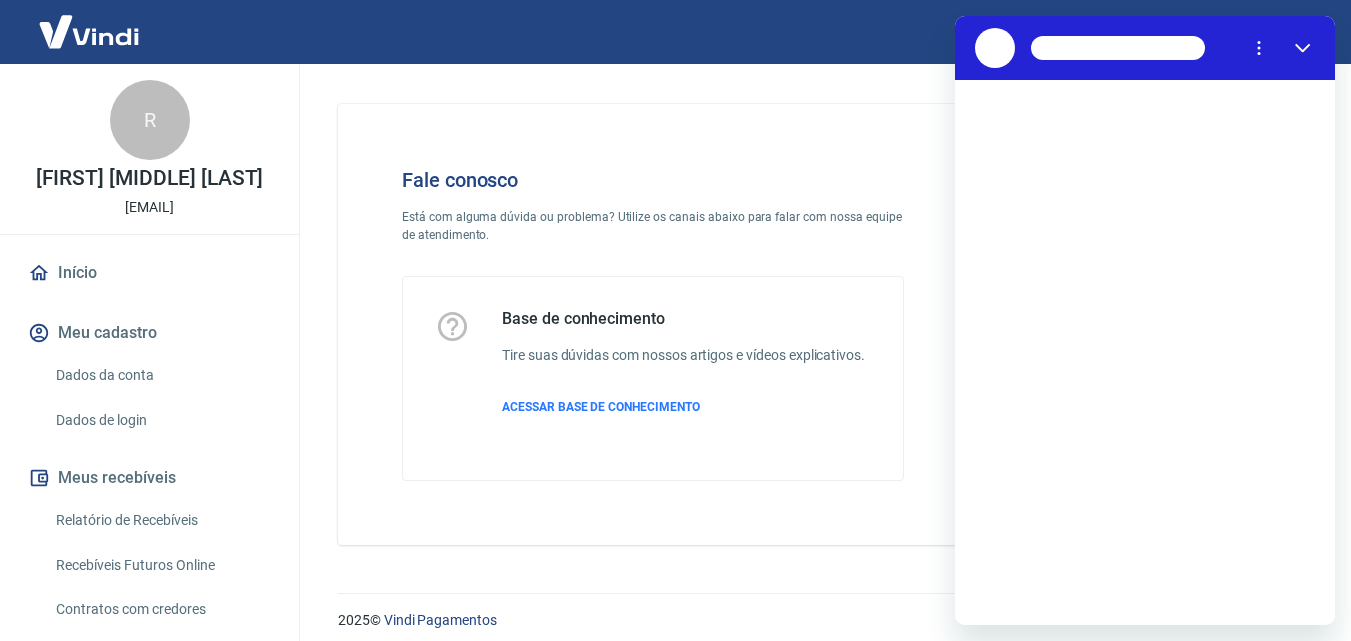 scroll, scrollTop: 0, scrollLeft: 0, axis: both 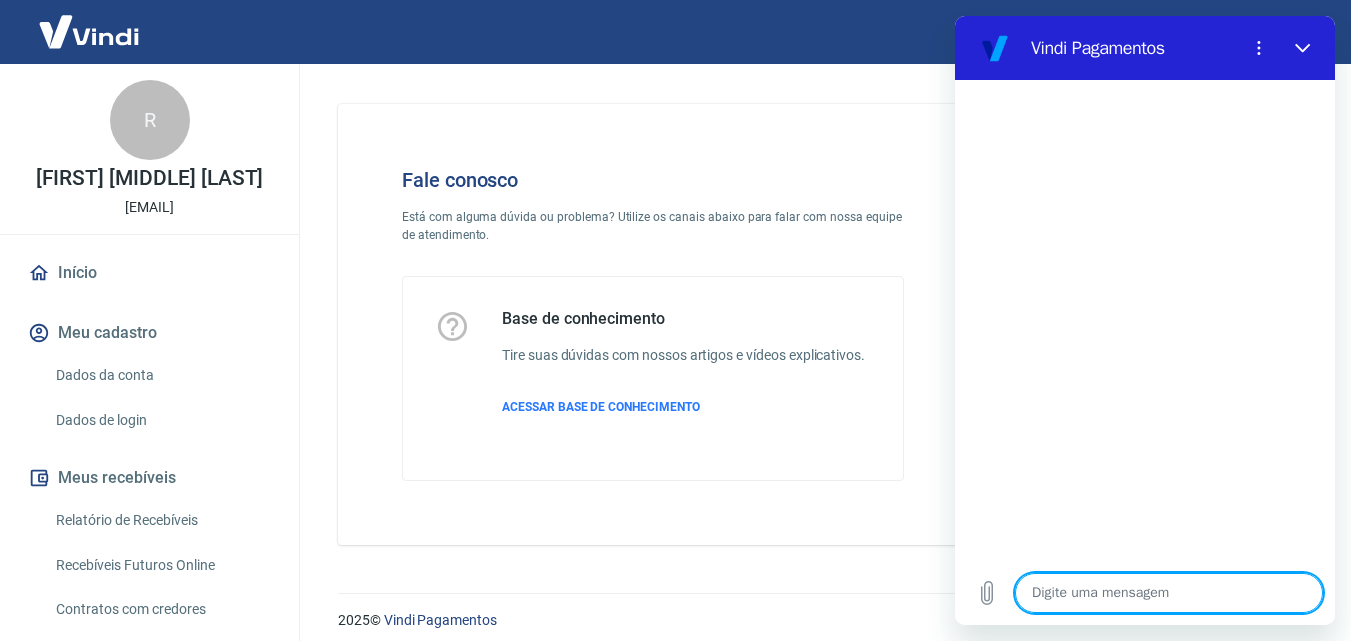 type on "c" 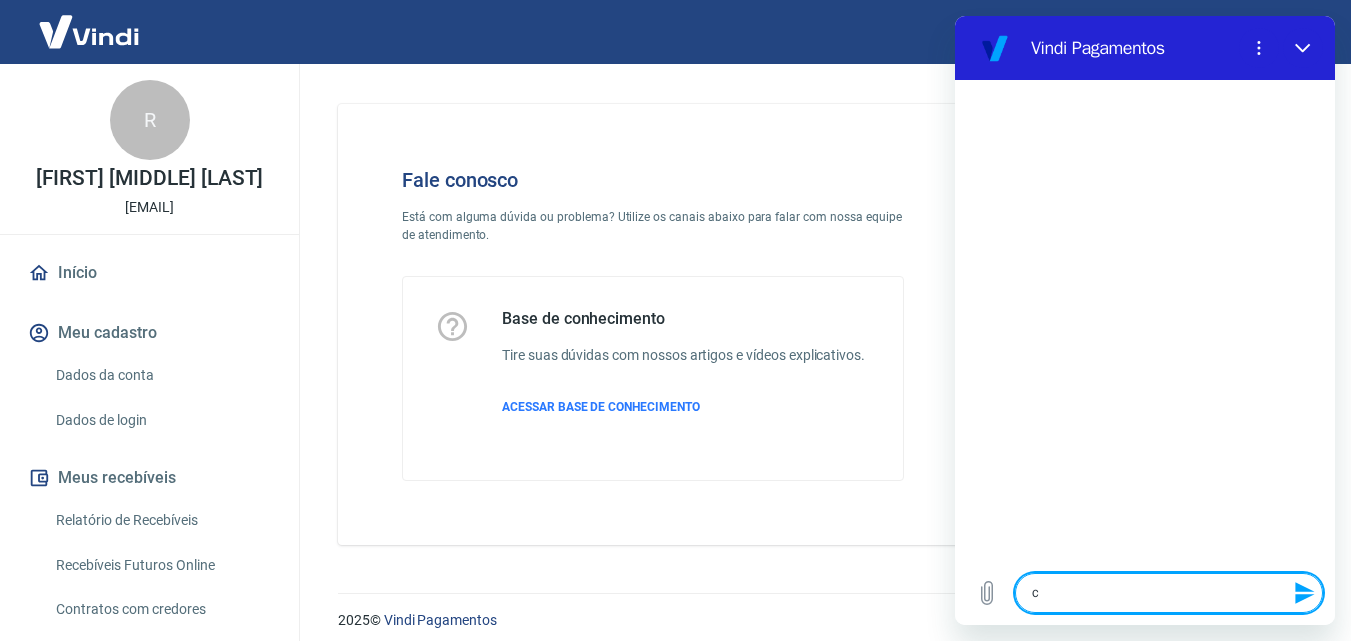 type on "co" 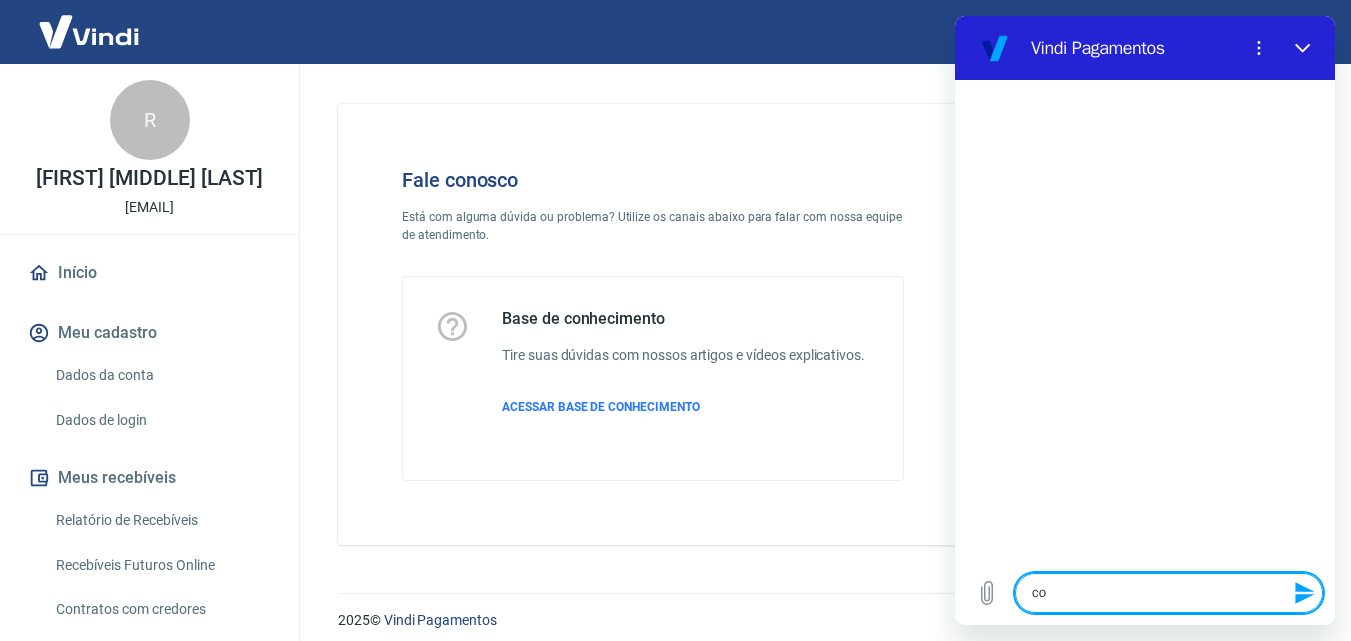 type on "x" 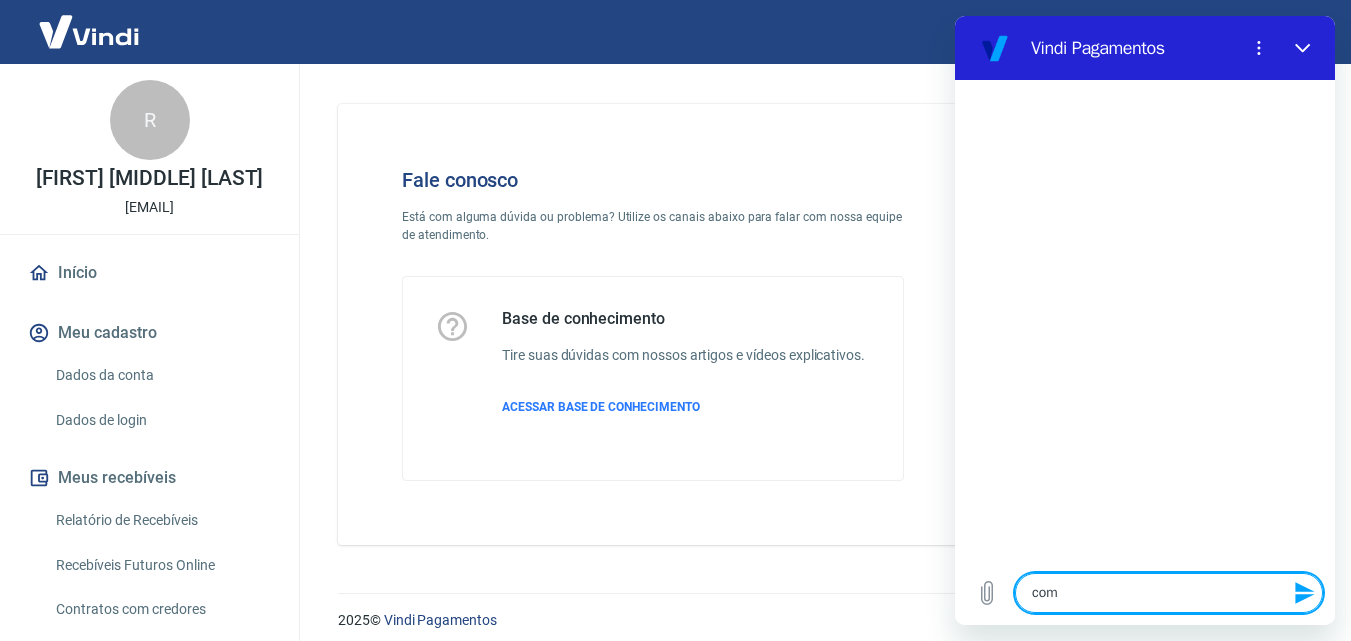 type on "como" 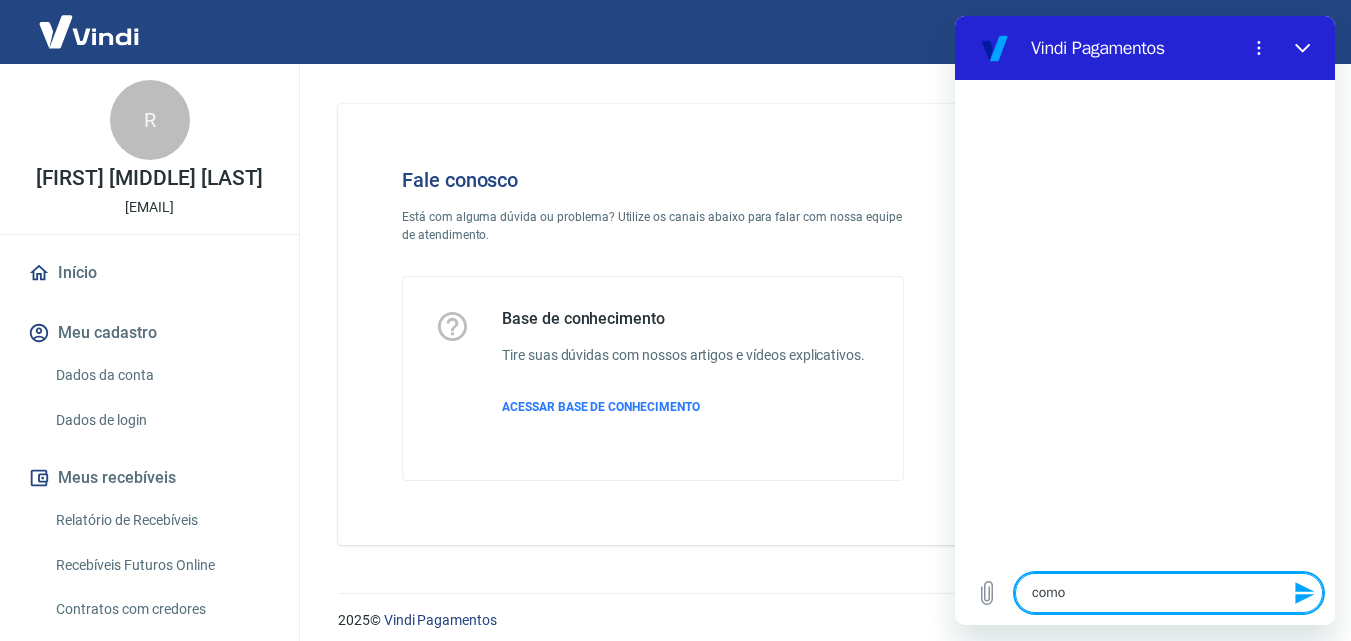 type on "como" 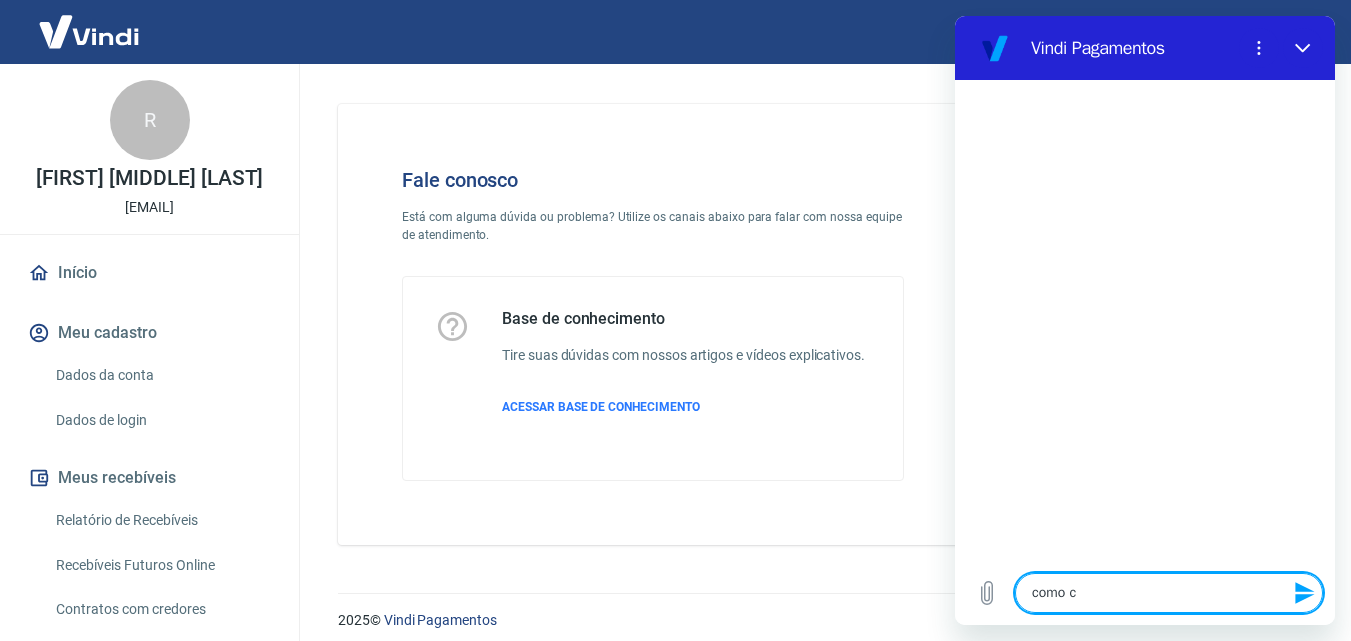 type on "como co" 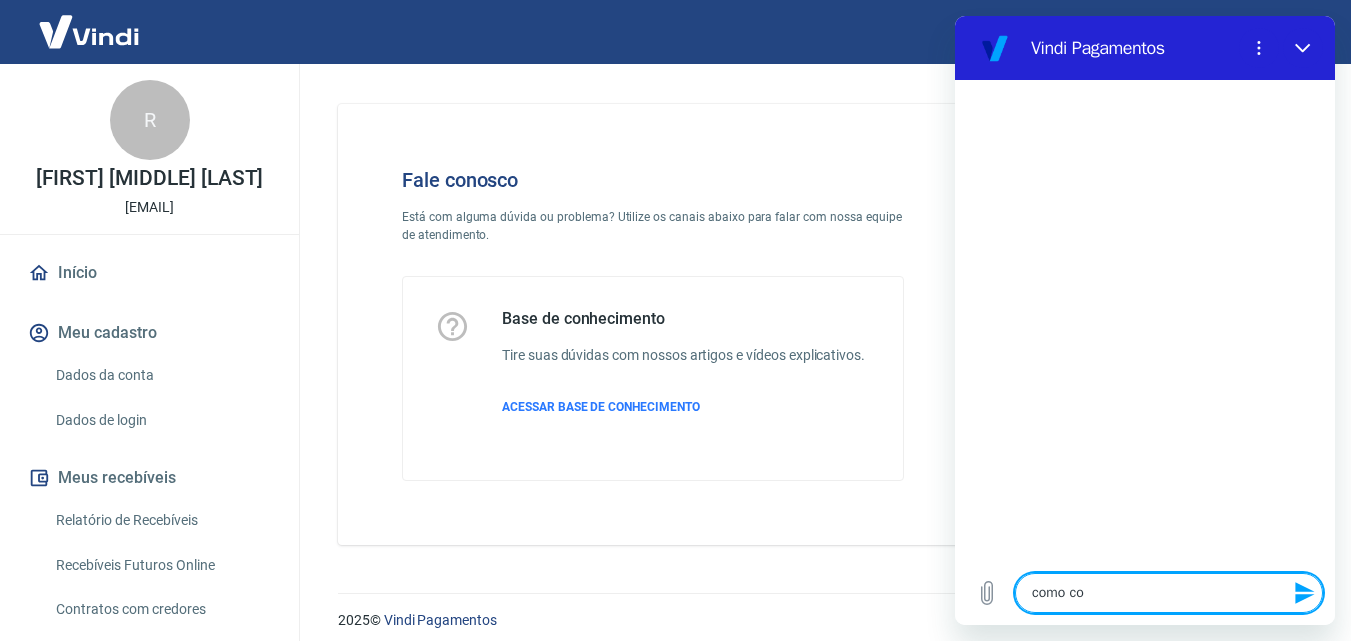 type on "como col" 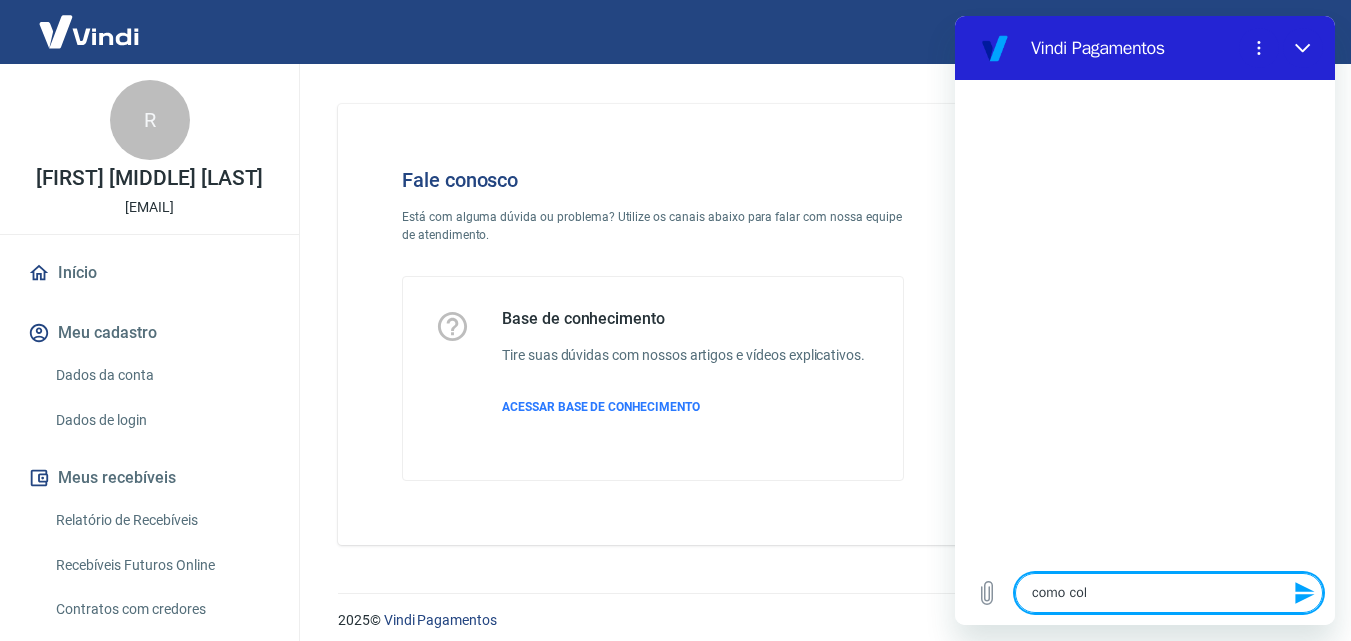 type on "como colo" 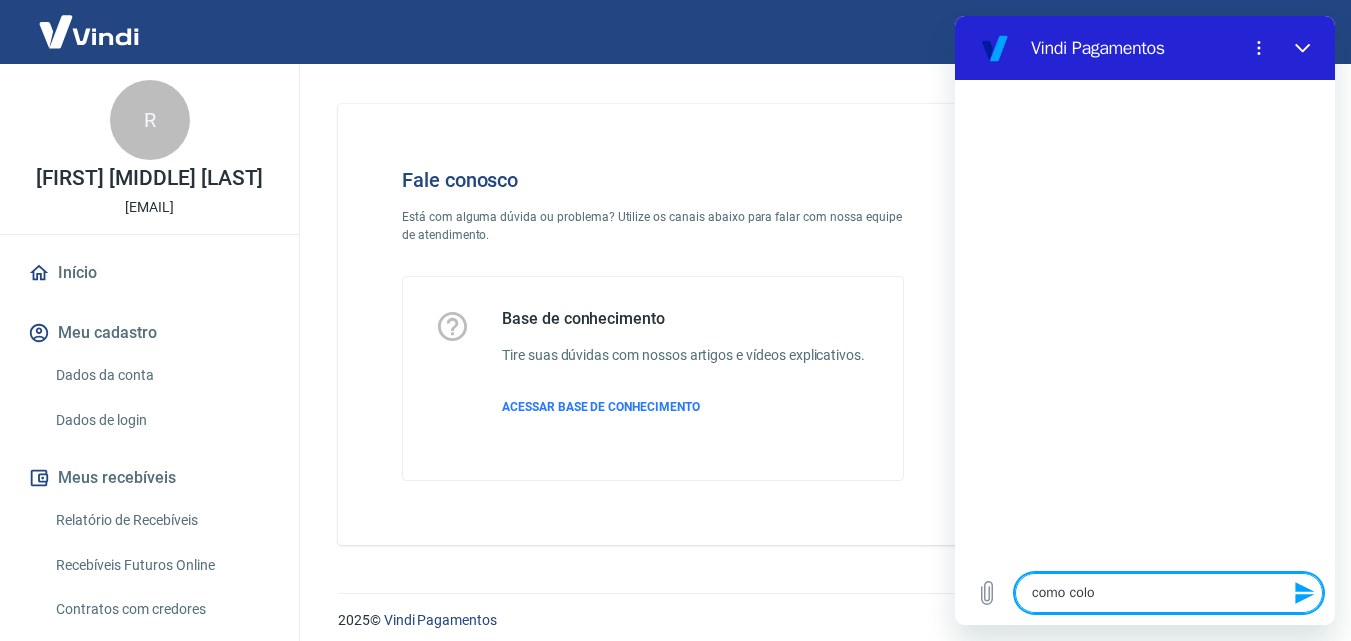 type on "como coloc" 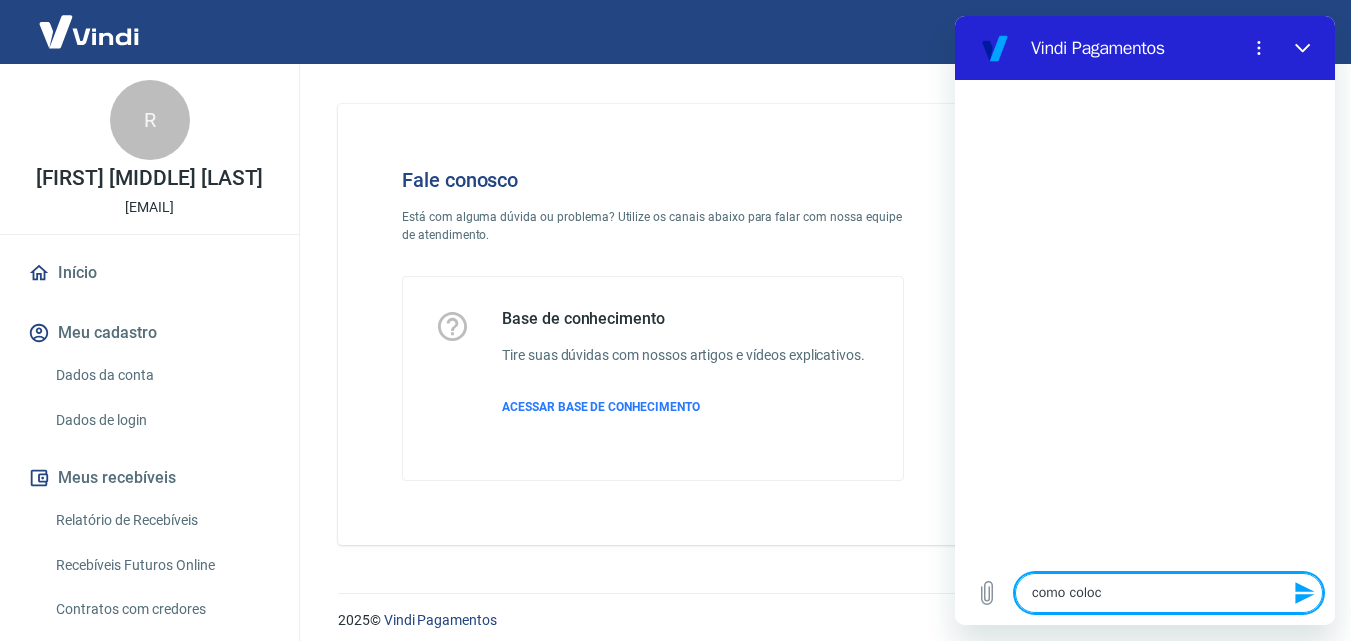 type on "como coloca" 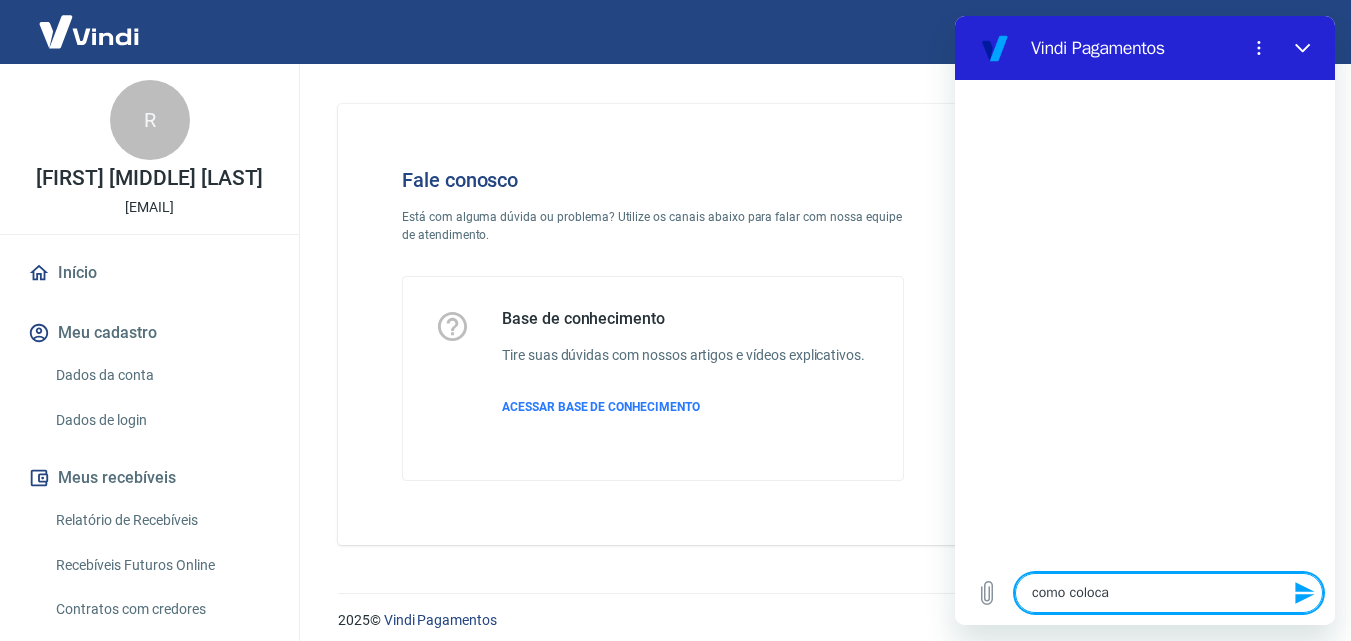type on "como colocar" 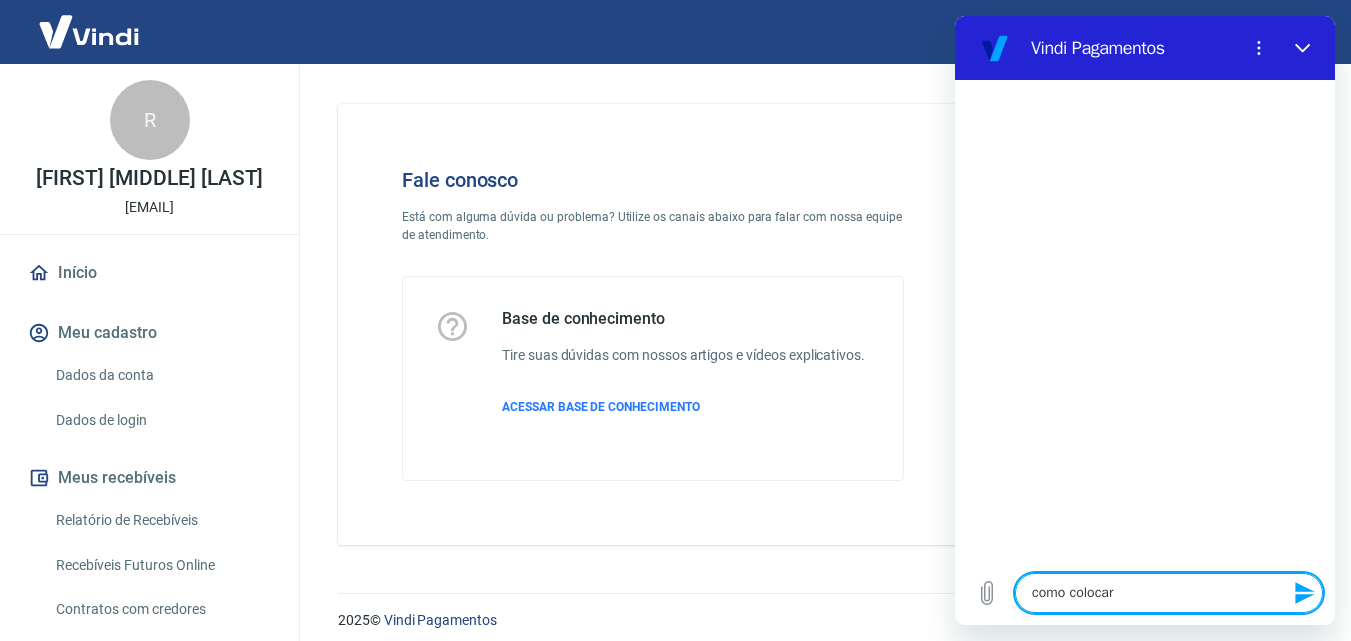 type on "como colocar" 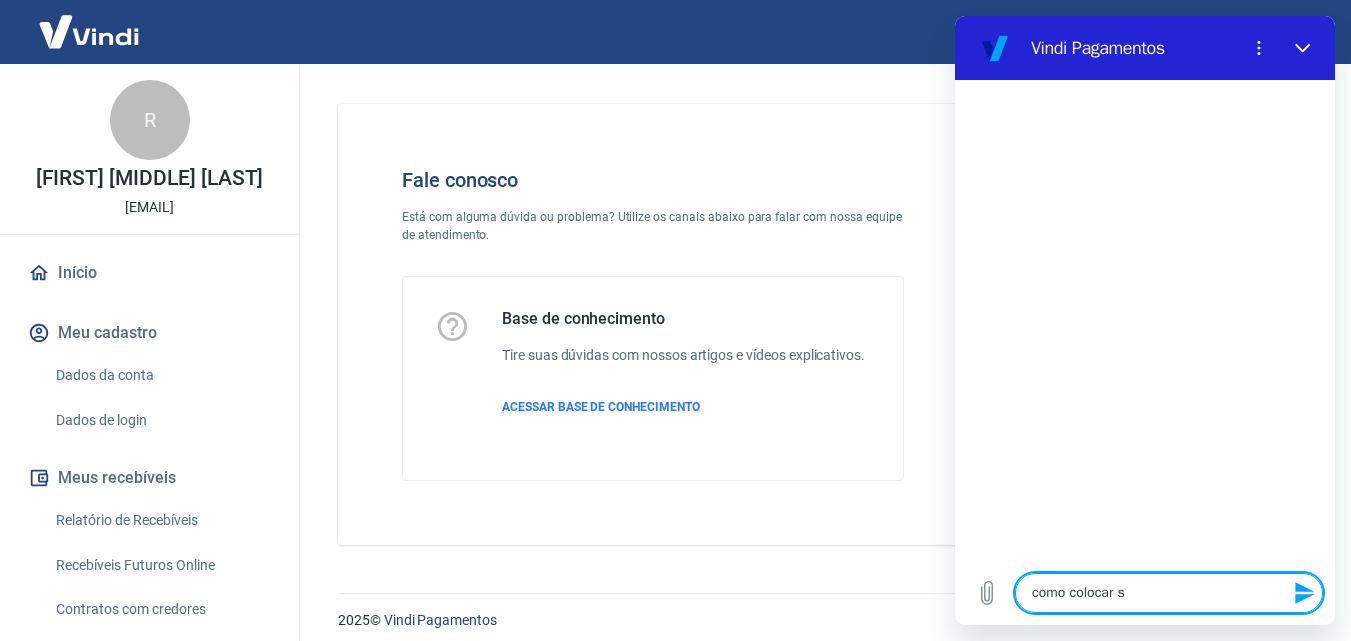 type on "como colocar sa" 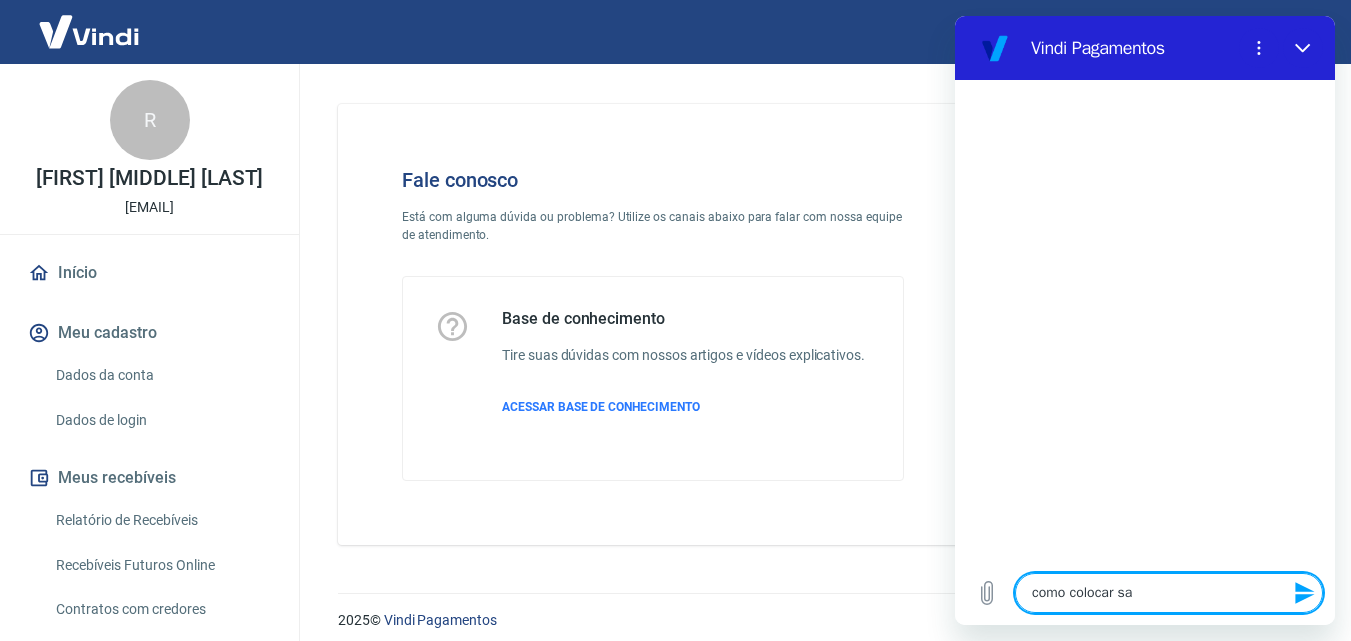 type on "como colocar sal" 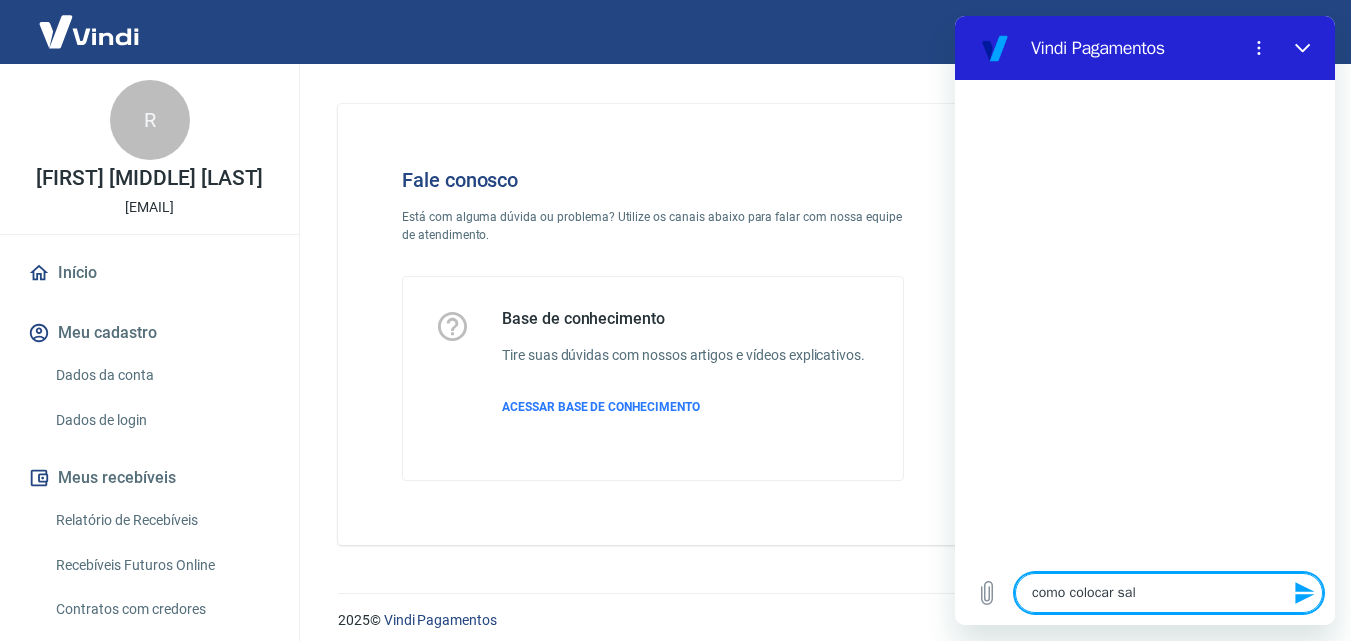 type on "como colocar sald" 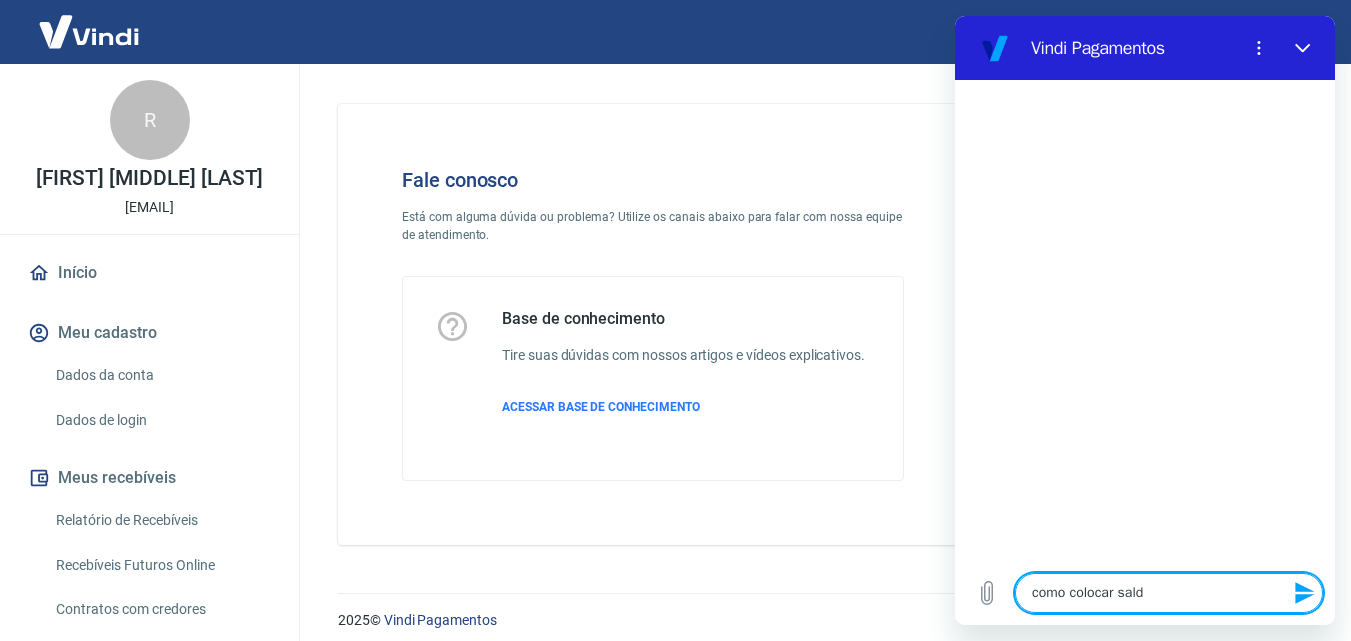 type on "x" 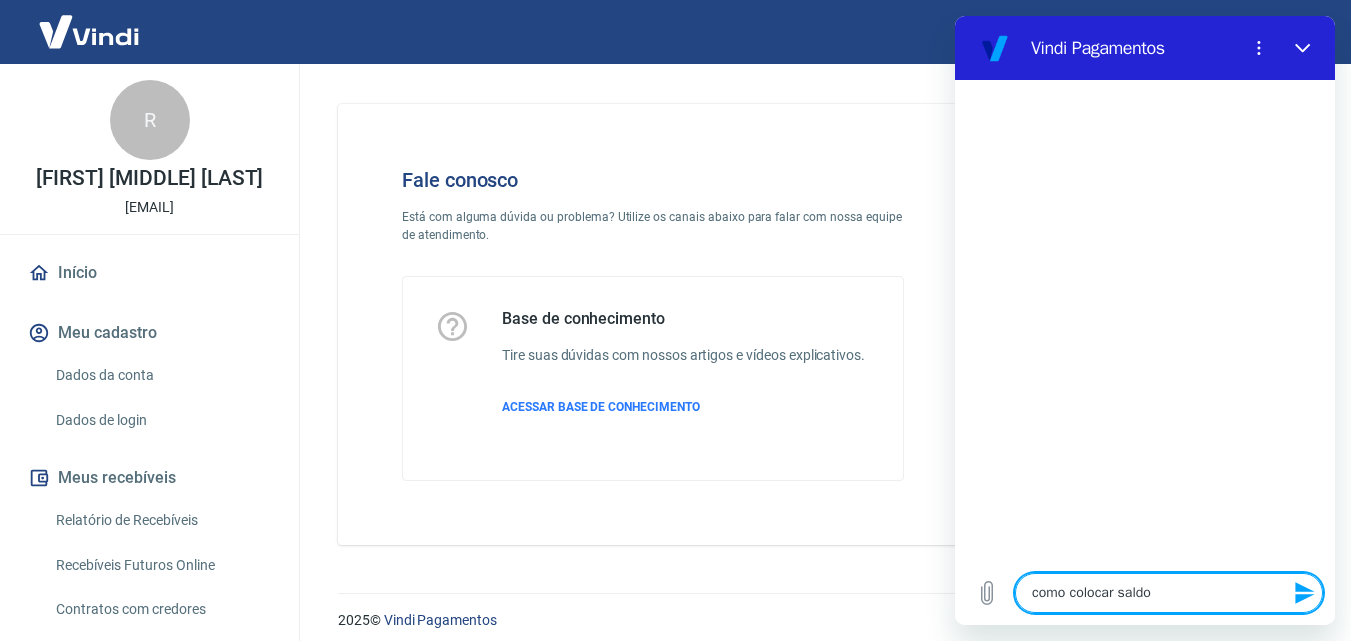 type on "como colocar saldo" 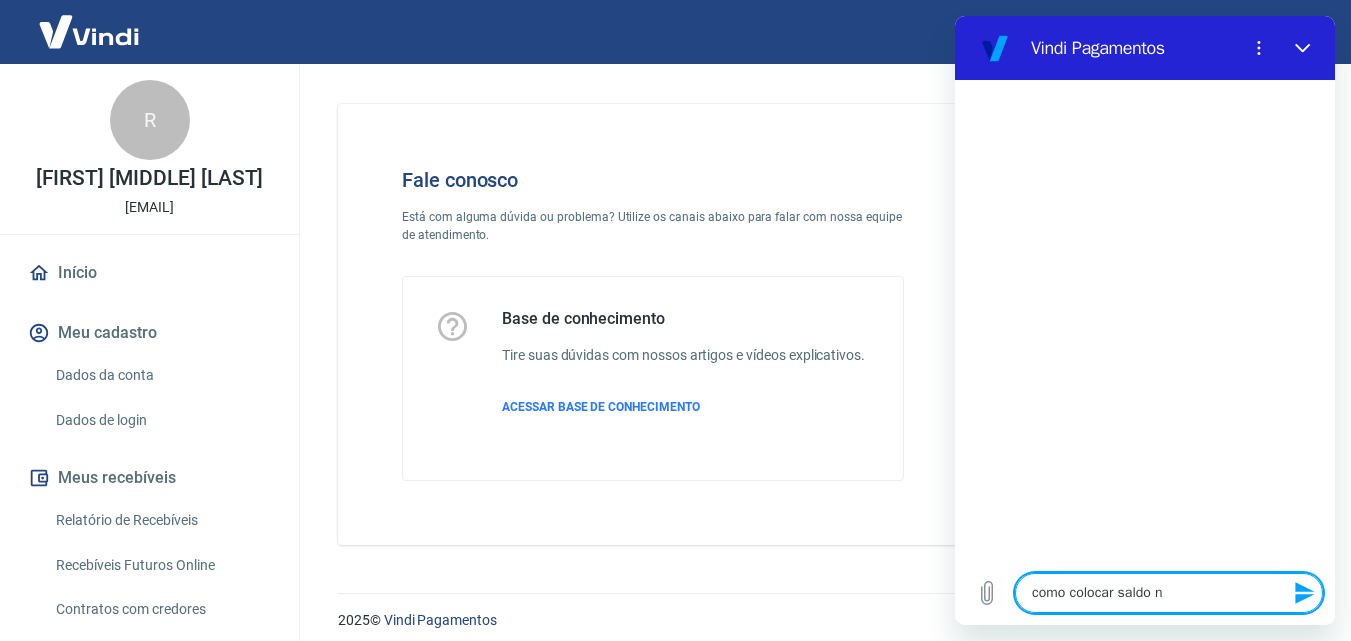 type on "como colocar saldo na" 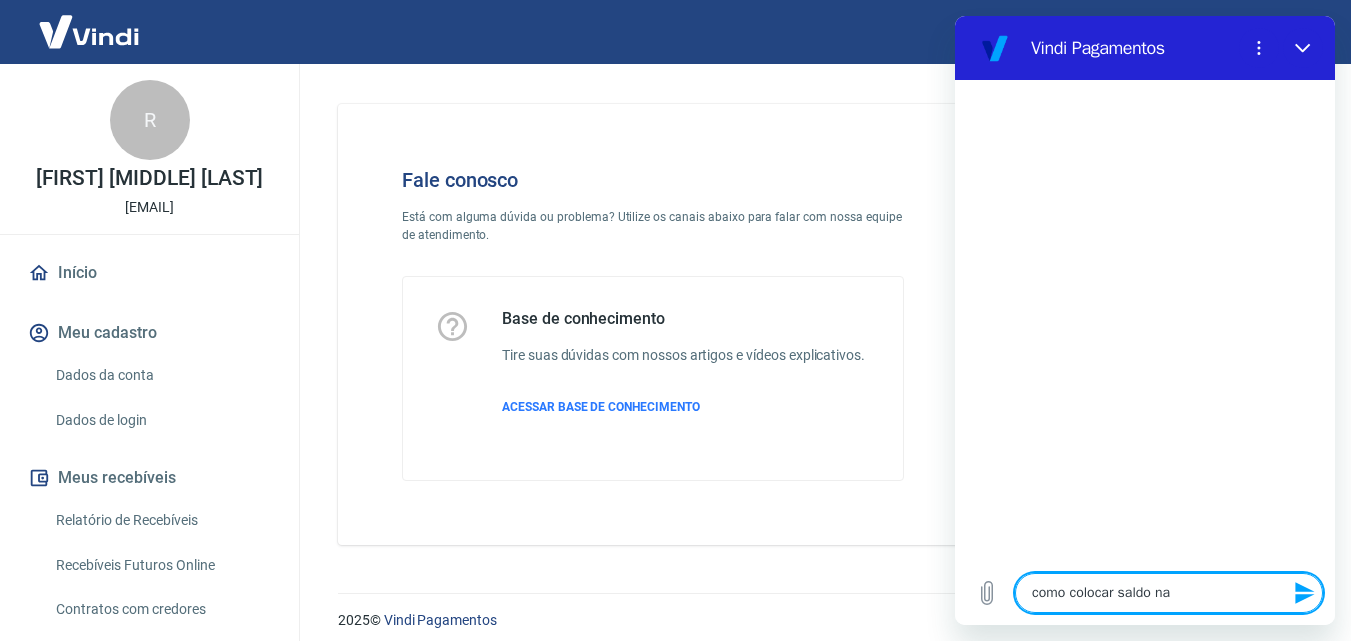 type on "como colocar saldo na" 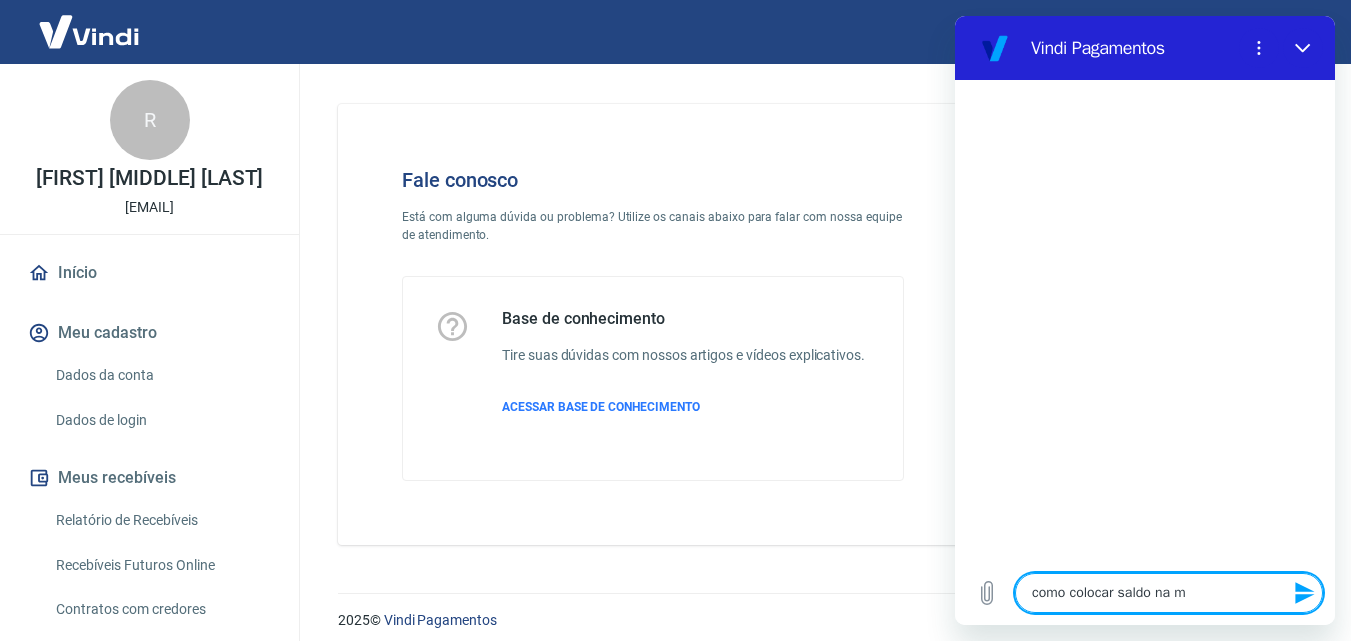 type on "como colocar saldo na mi" 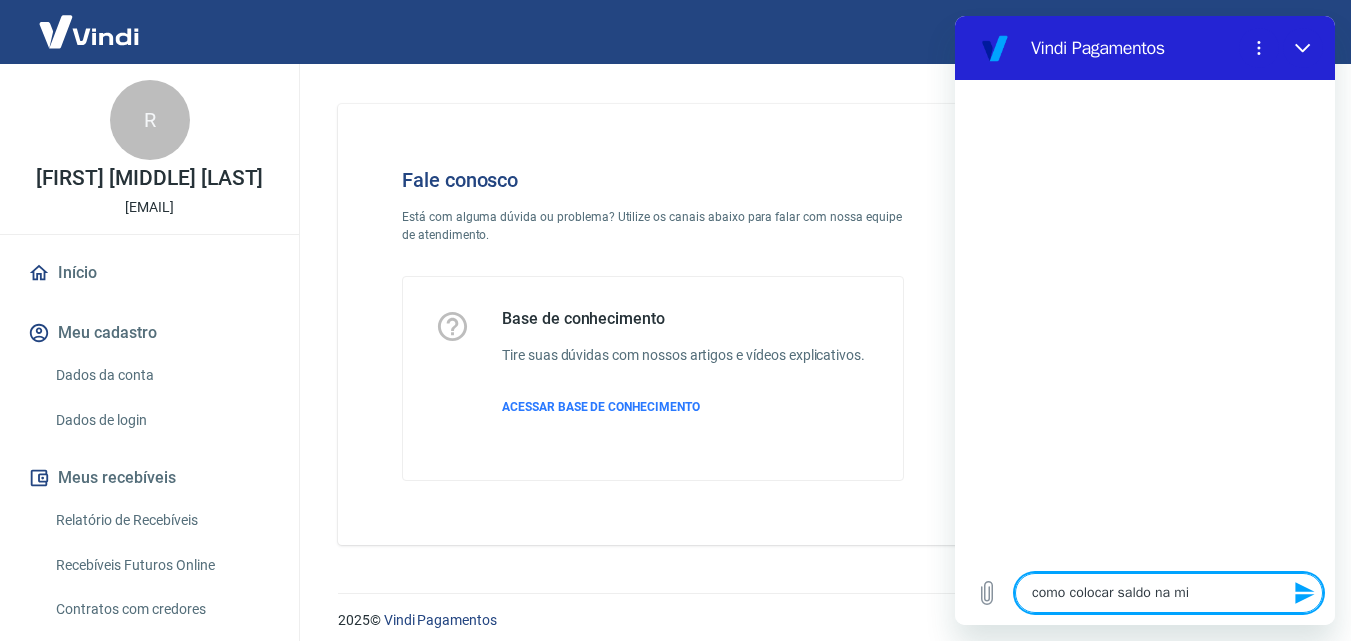 type on "x" 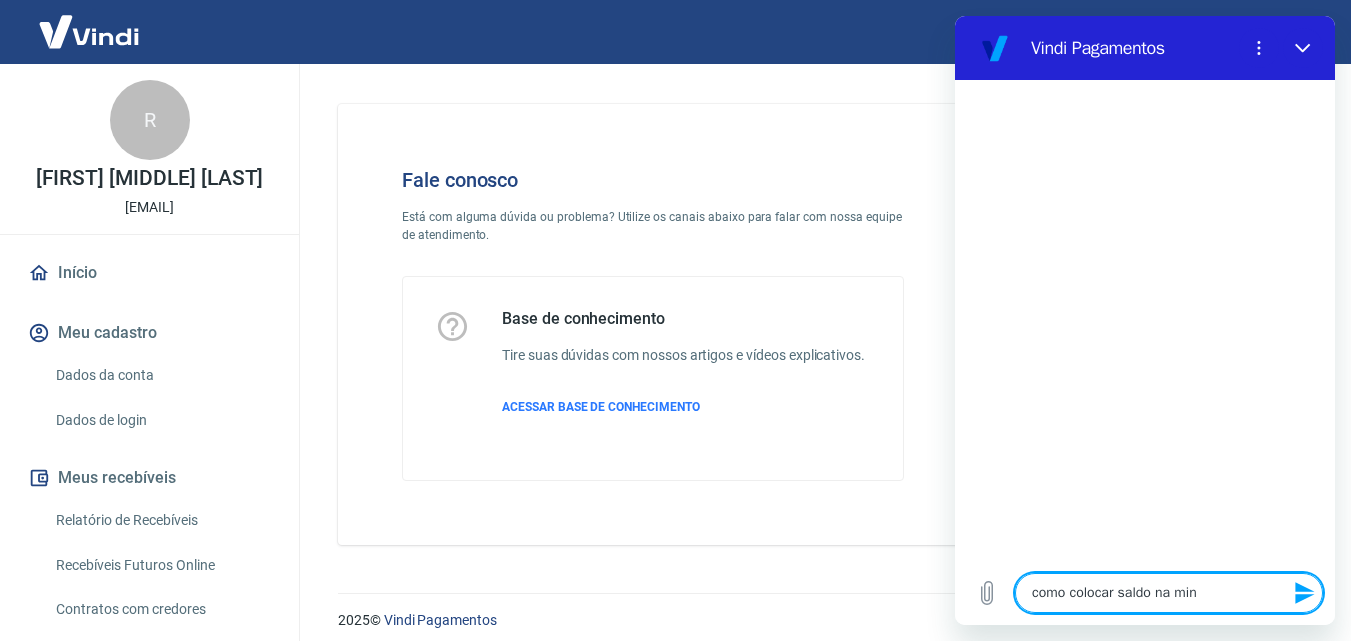type on "como colocar saldo na minh" 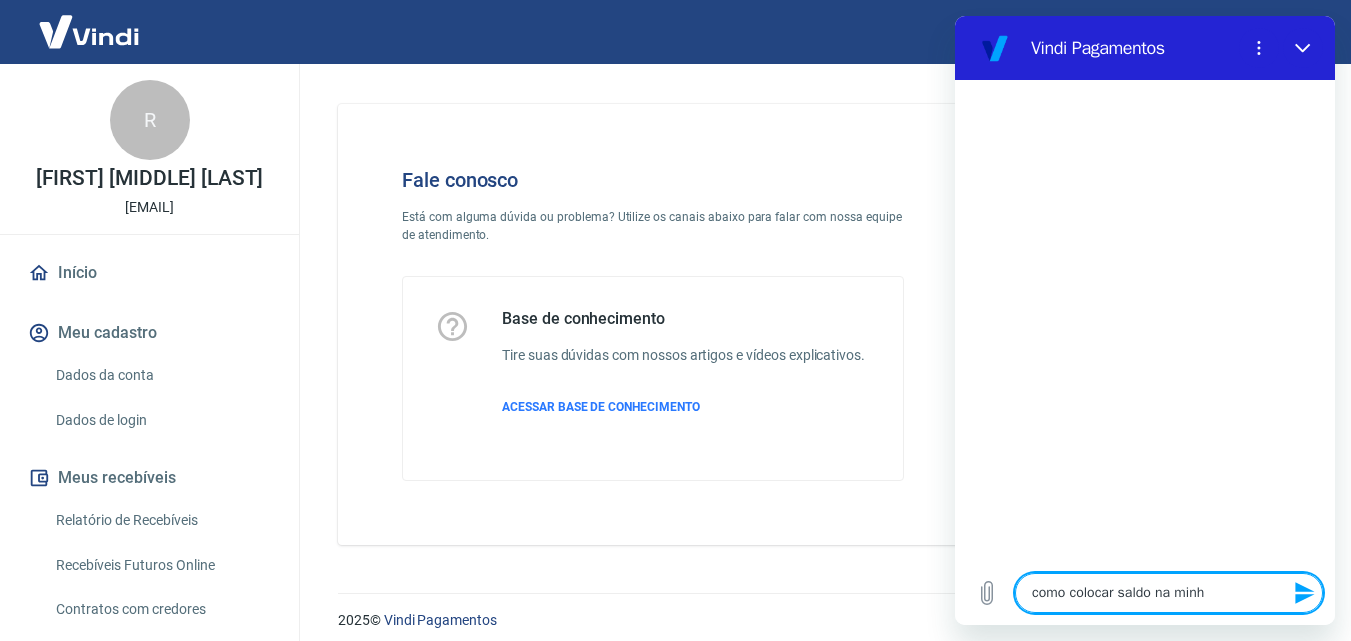 type on "como colocar saldo na minha" 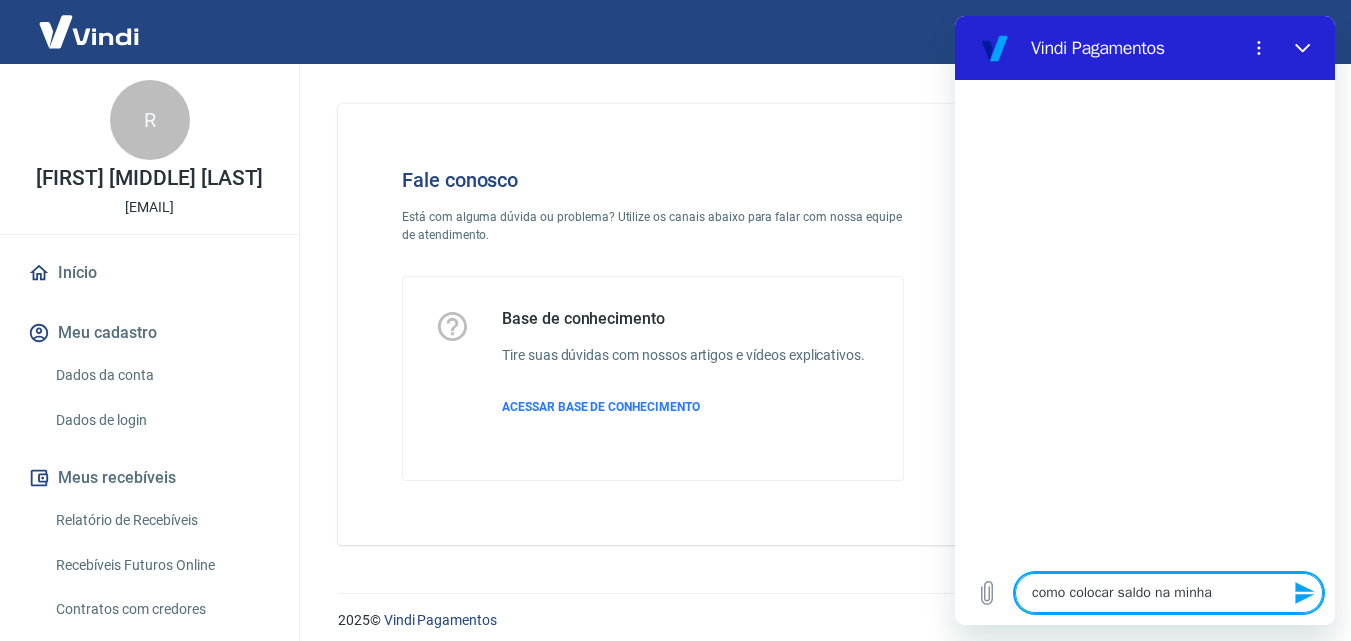 type on "como colocar saldo na minha" 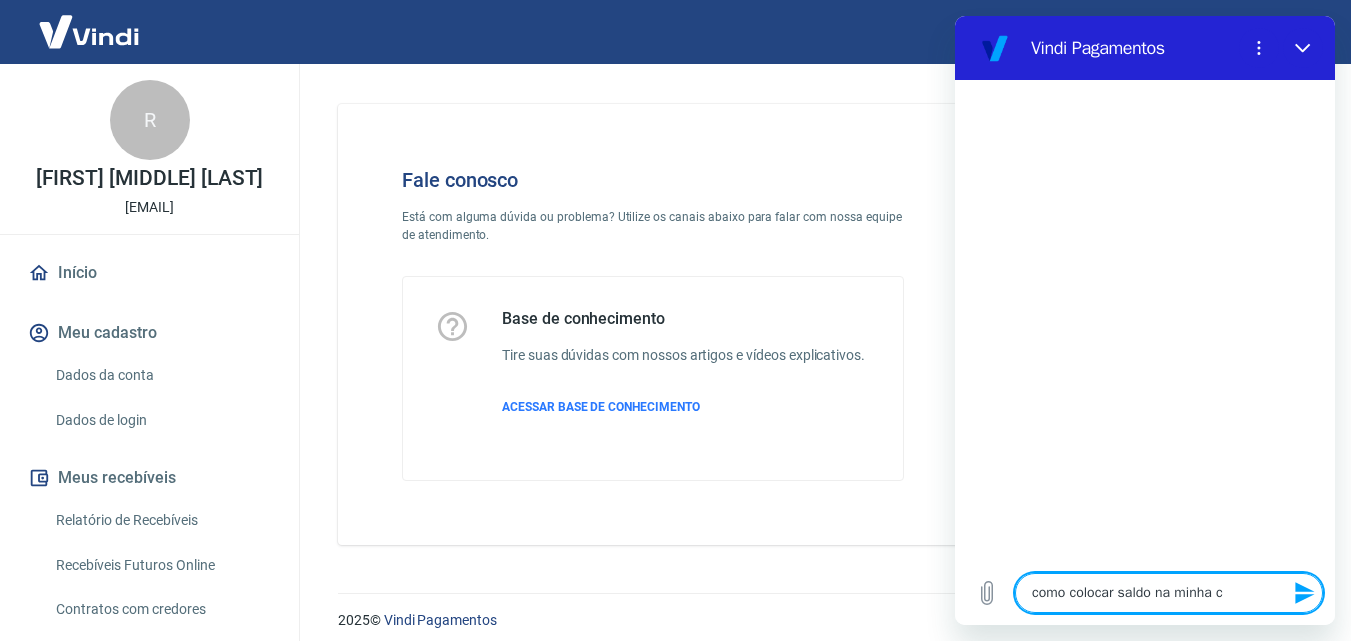 type on "como colocar saldo na minha co" 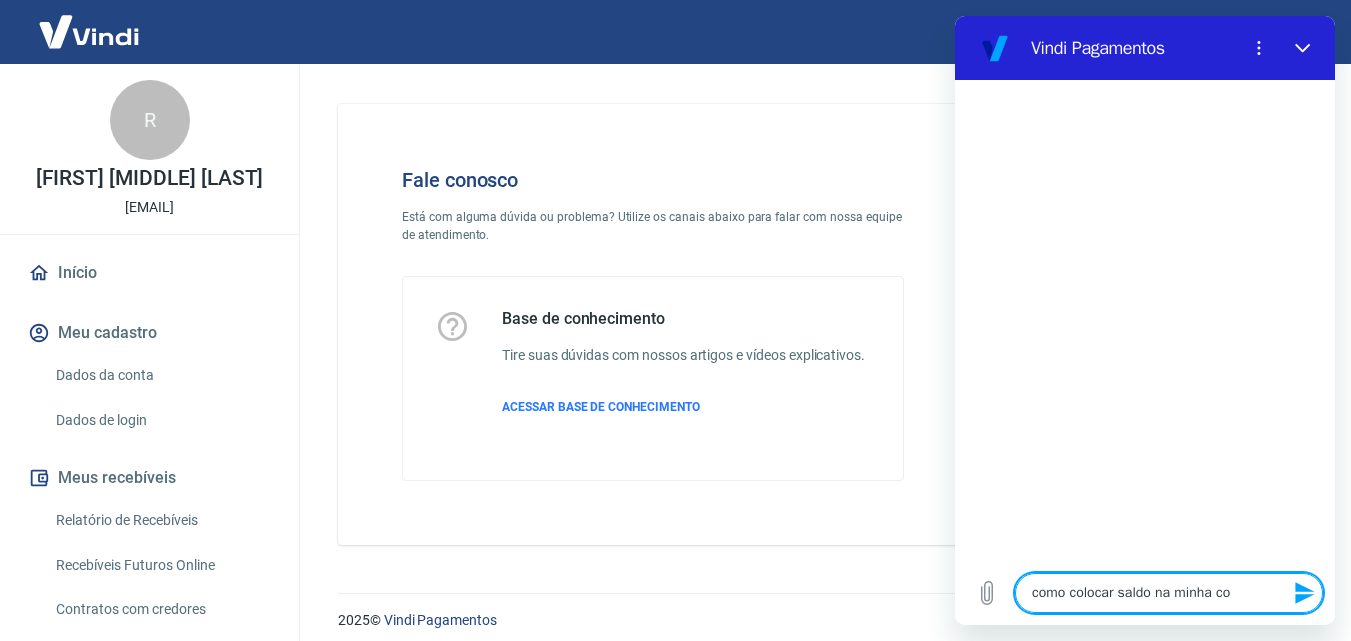 type on "como colocar saldo na minha con" 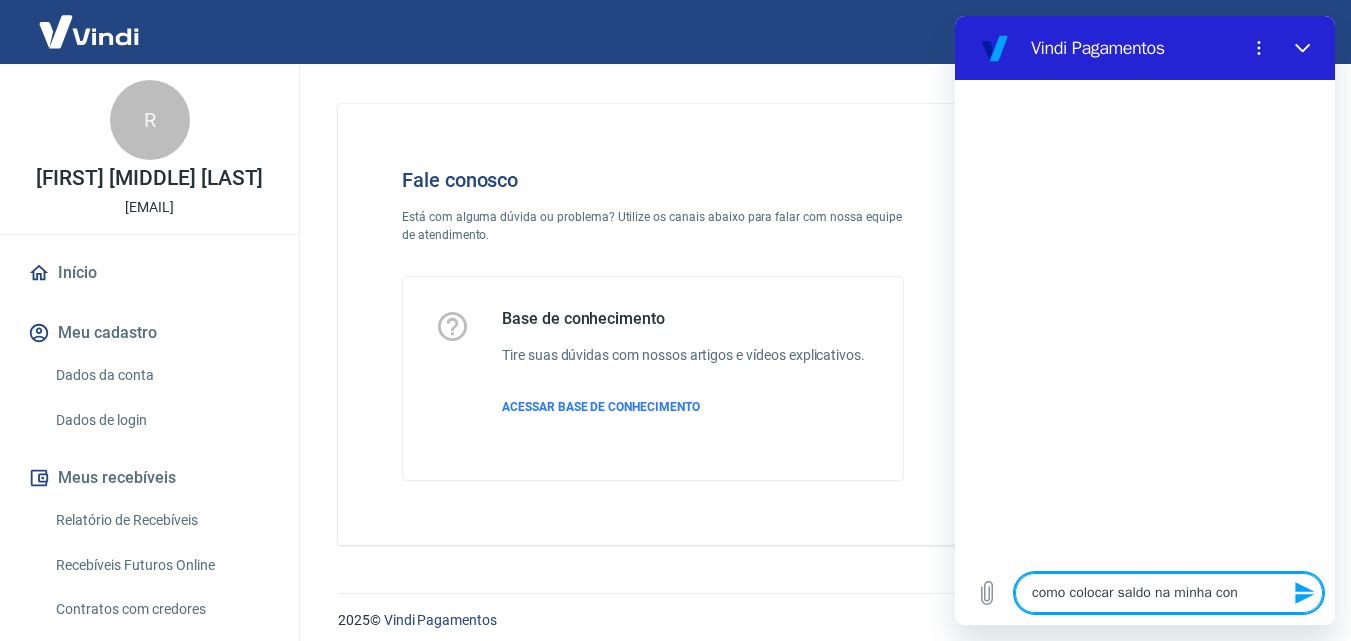 type on "como colocar saldo na minha cont" 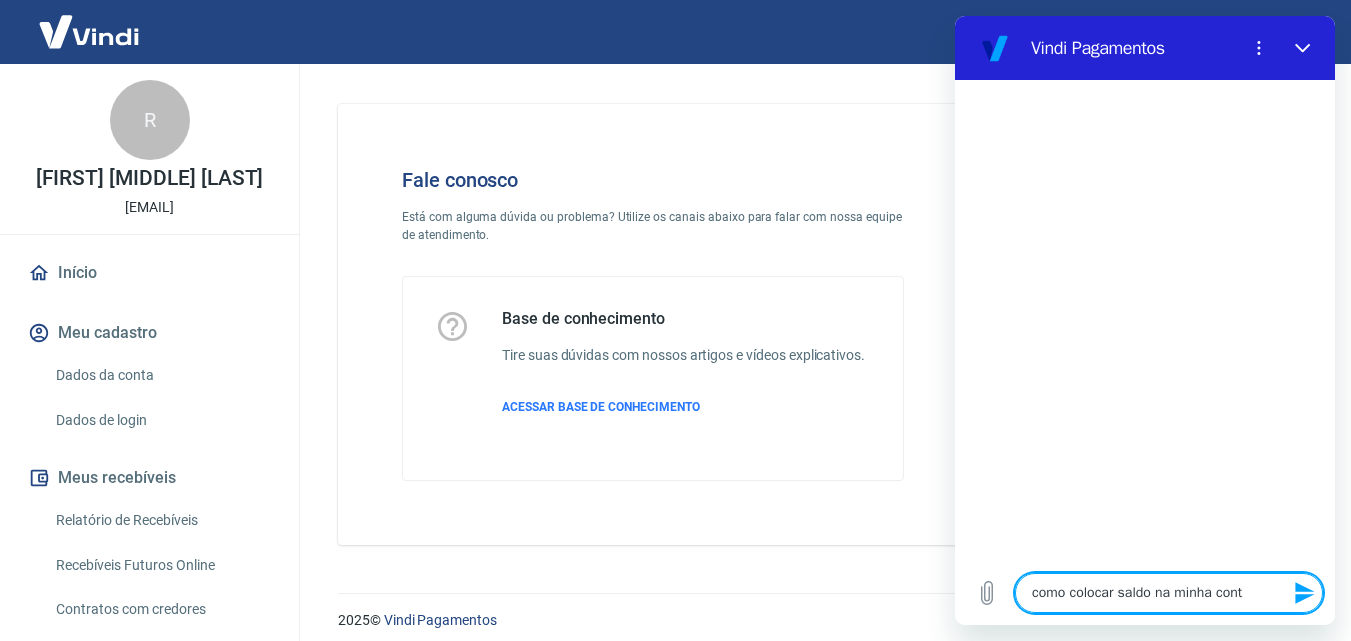 type on "como colocar saldo na minha conta" 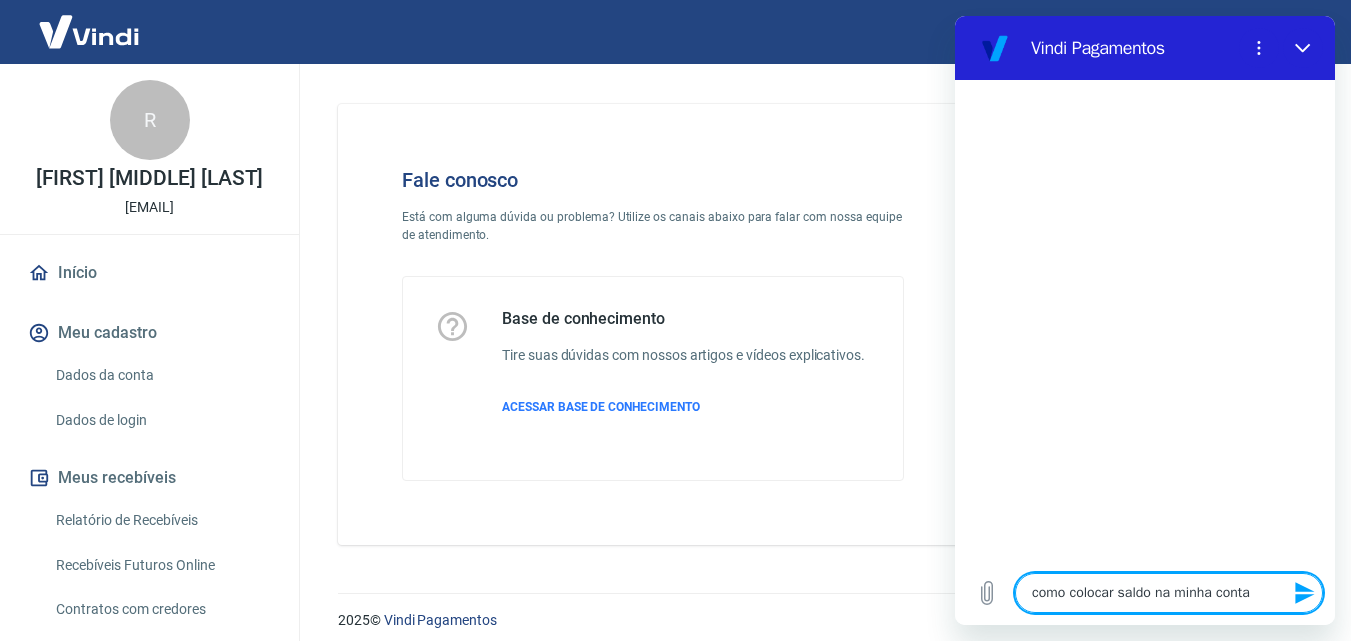 type on "como colocar saldo na minha conta" 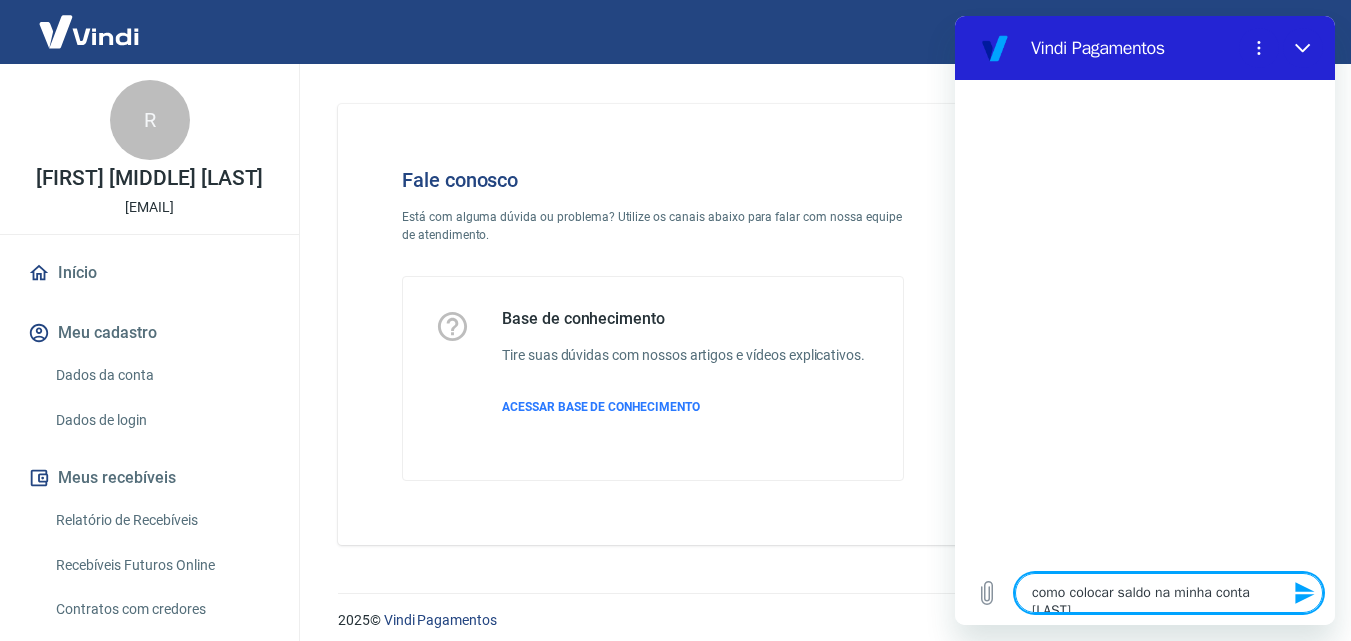 type on "como colocar saldo na minha conta [LAST]" 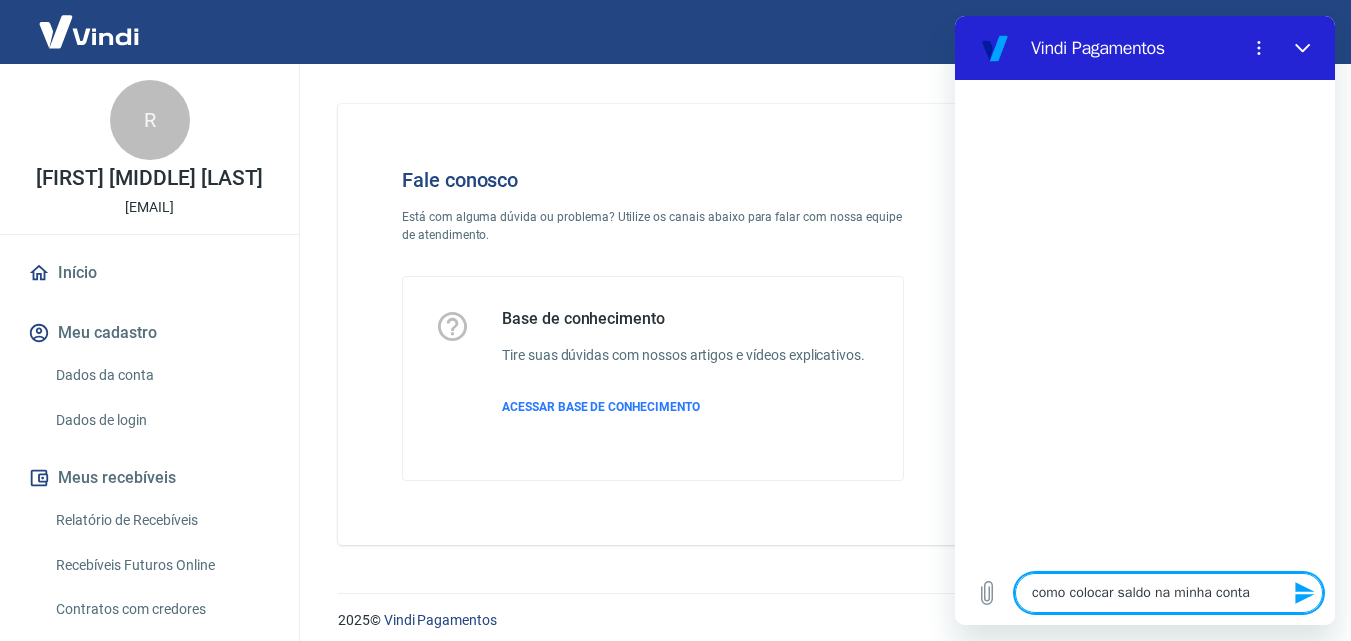 type on "como colocar saldo na minha conta [LAST]" 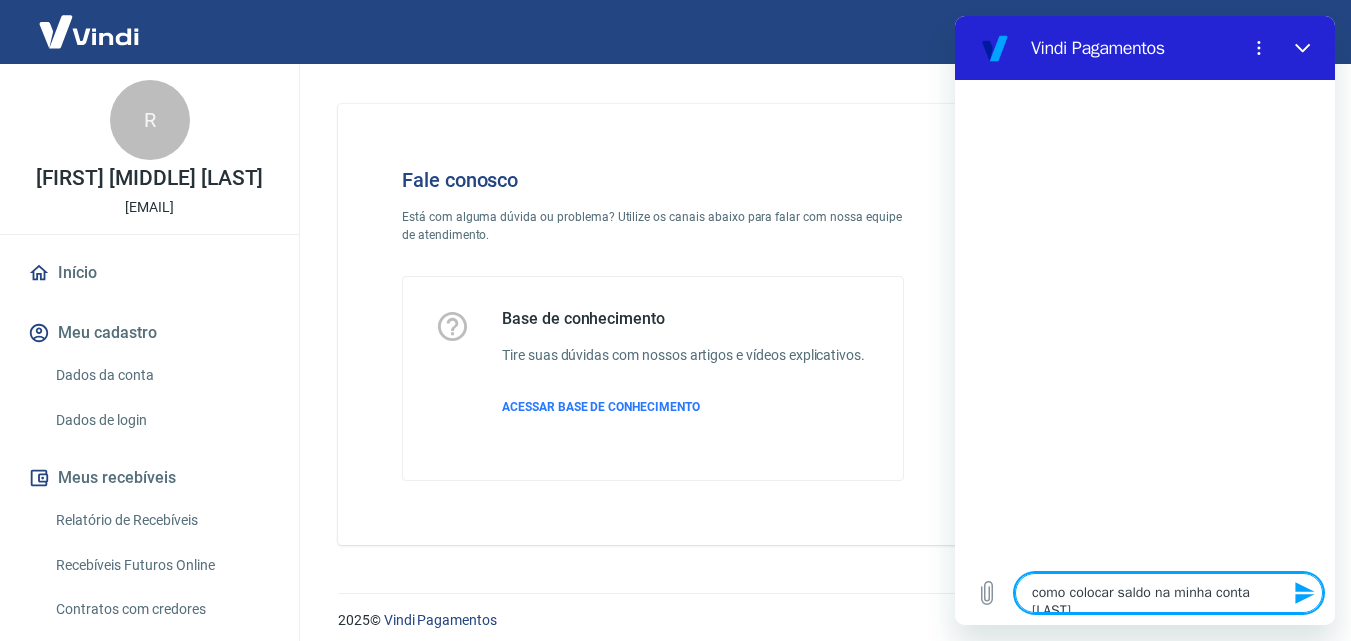 type on "como colocar saldo na minha conta [LAST]" 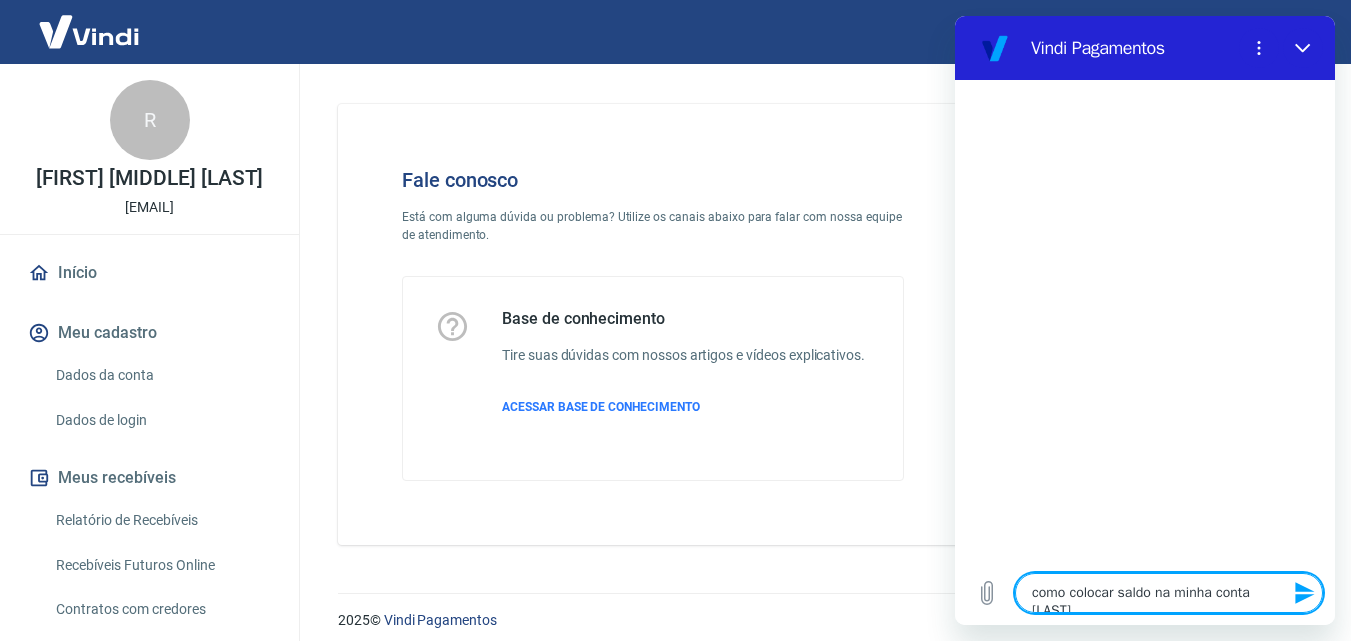 type 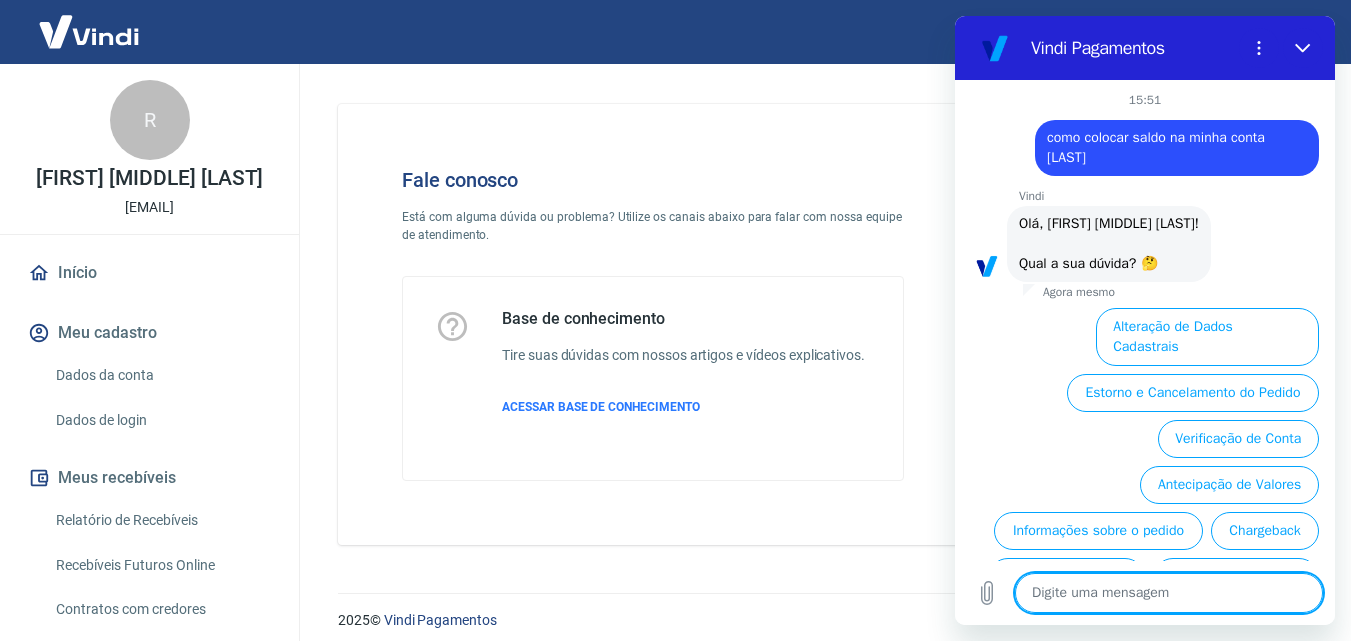 scroll, scrollTop: 112, scrollLeft: 0, axis: vertical 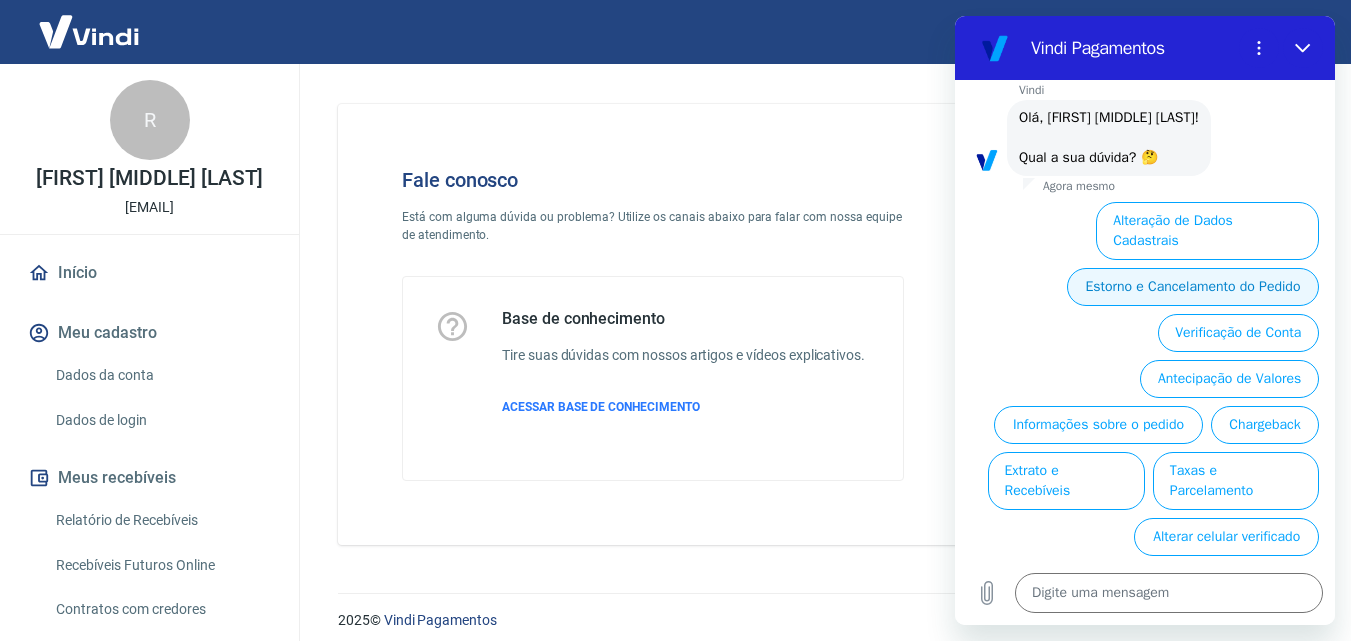 click on "Estorno e Cancelamento do Pedido" at bounding box center (1193, 287) 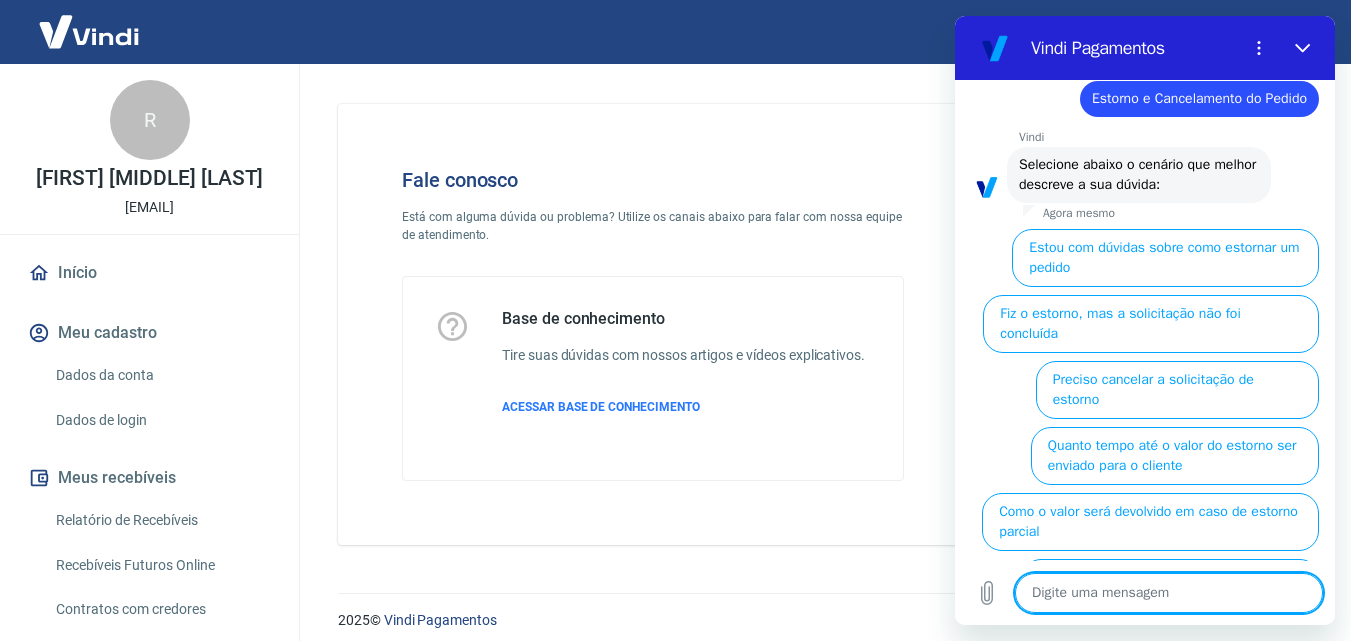 scroll, scrollTop: 214, scrollLeft: 0, axis: vertical 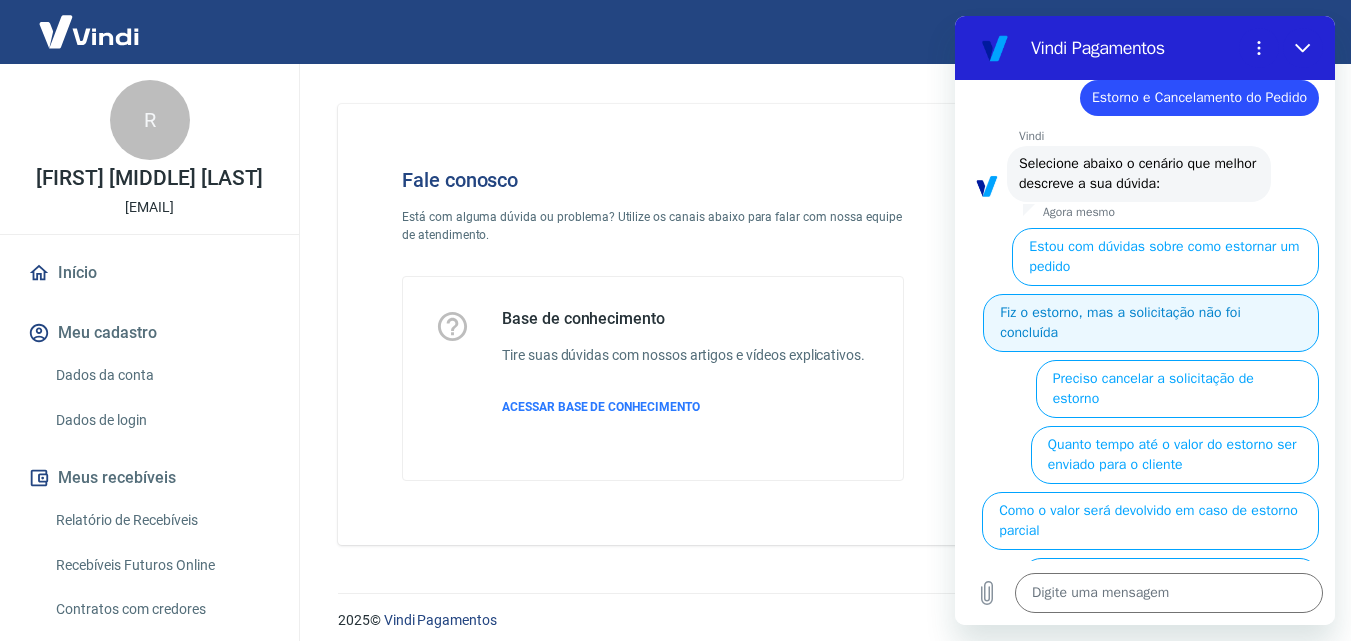 click on "Fiz o estorno, mas a solicitação não foi concluída" at bounding box center [1151, 323] 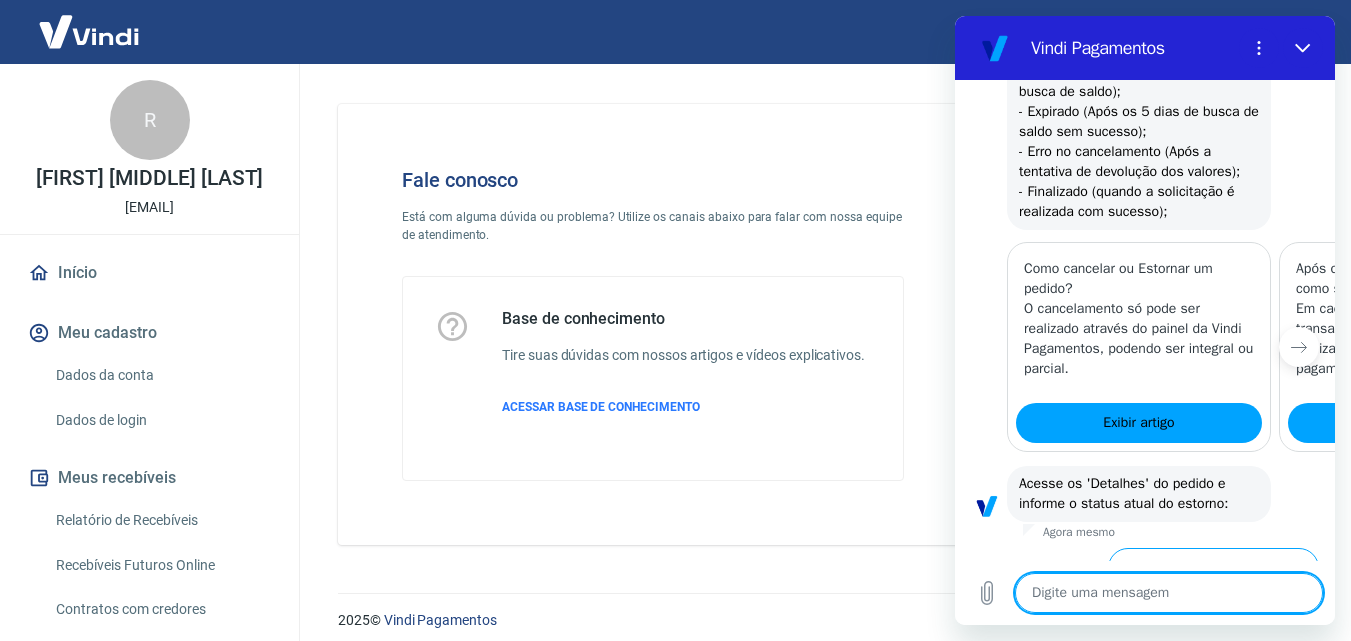 scroll, scrollTop: 876, scrollLeft: 0, axis: vertical 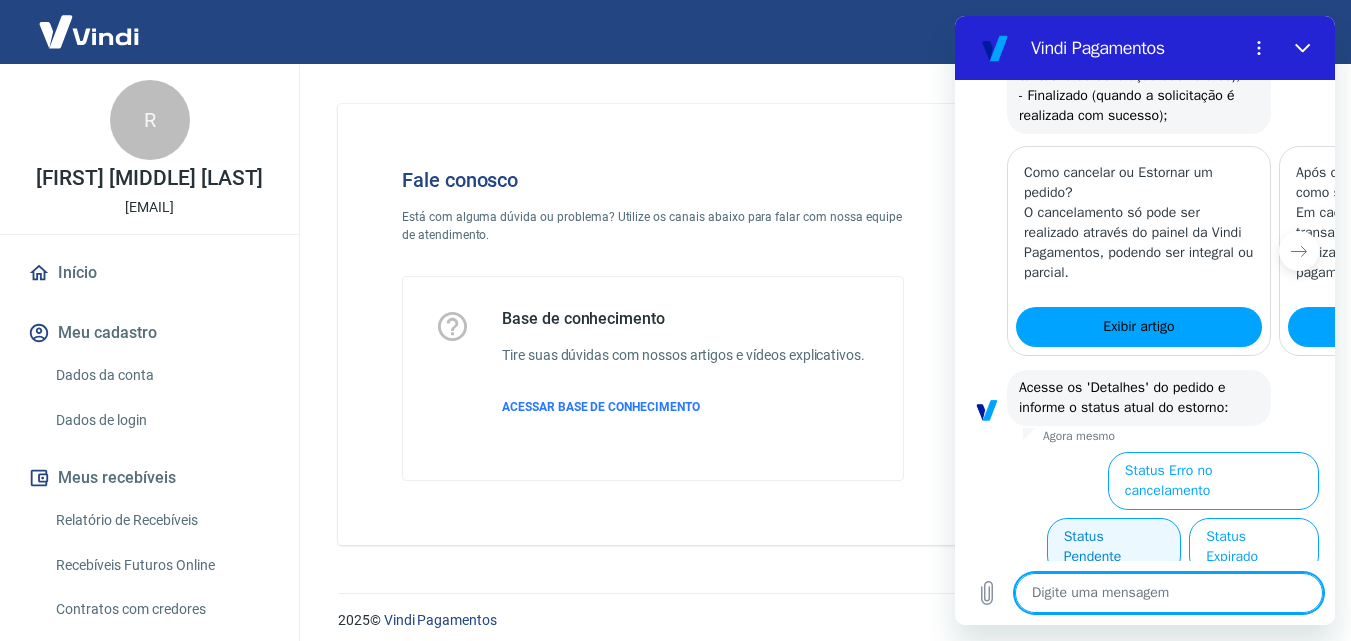 click on "Status Pendente" at bounding box center (1114, 547) 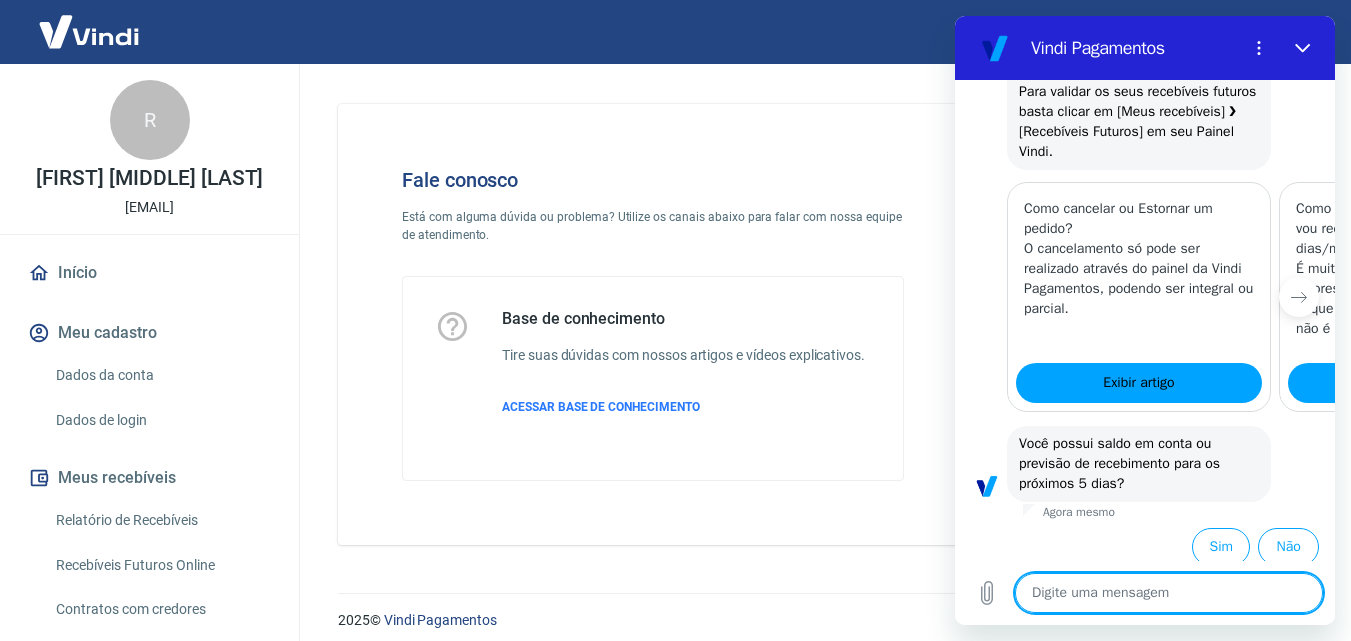 scroll, scrollTop: 1996, scrollLeft: 0, axis: vertical 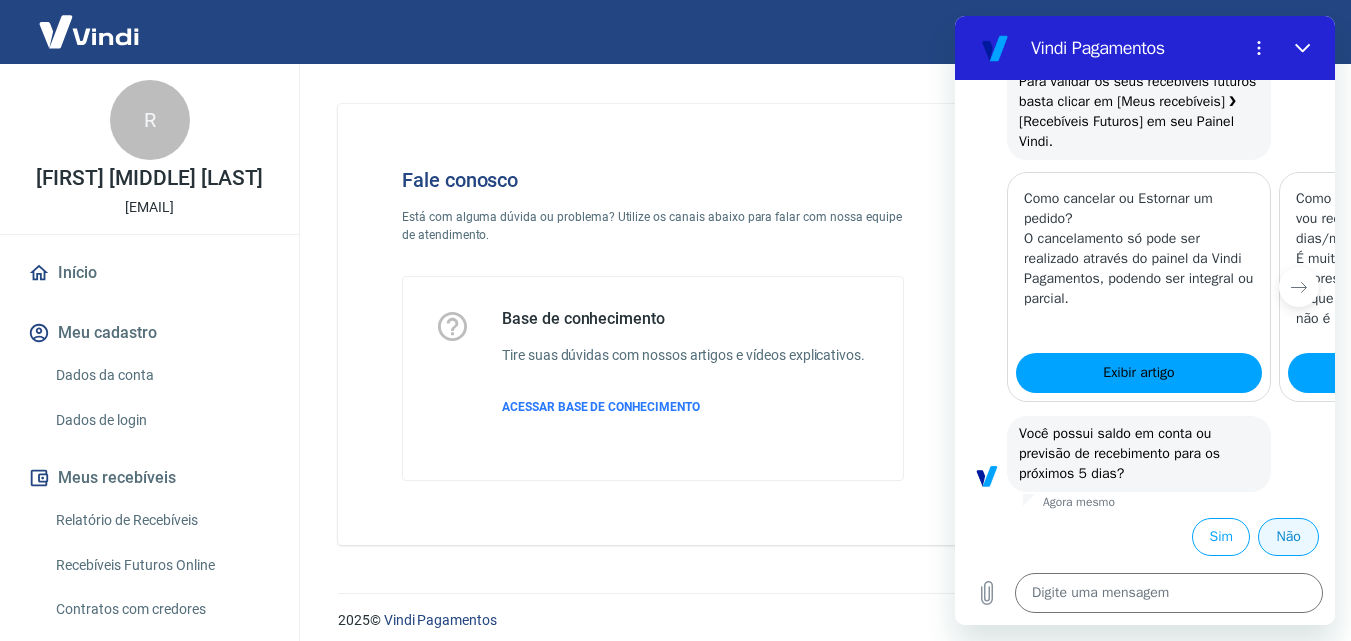click on "Não" at bounding box center [1288, 537] 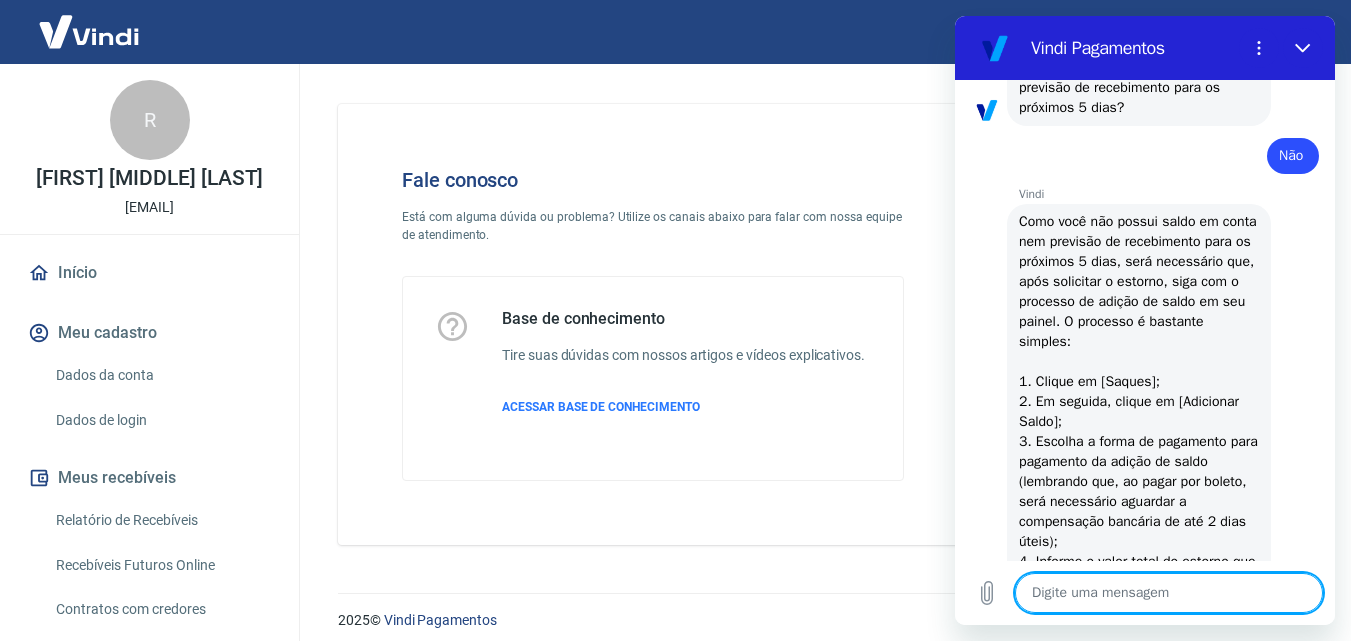 scroll, scrollTop: 2292, scrollLeft: 0, axis: vertical 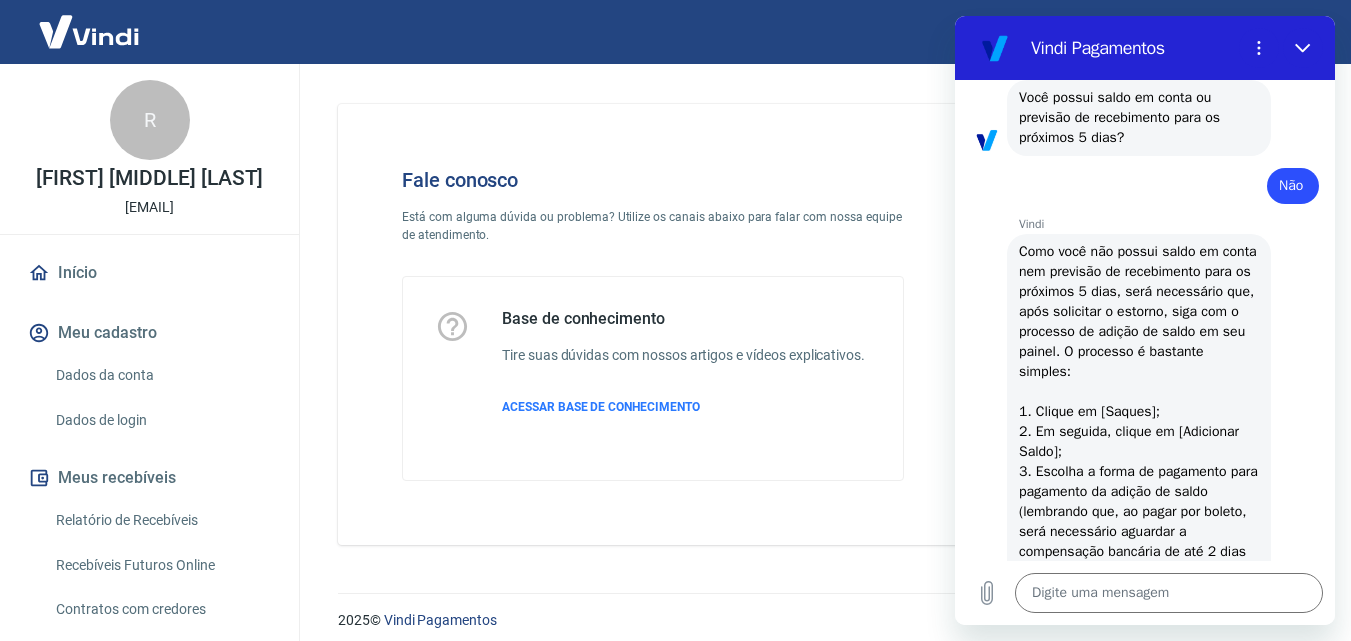 type on "x" 